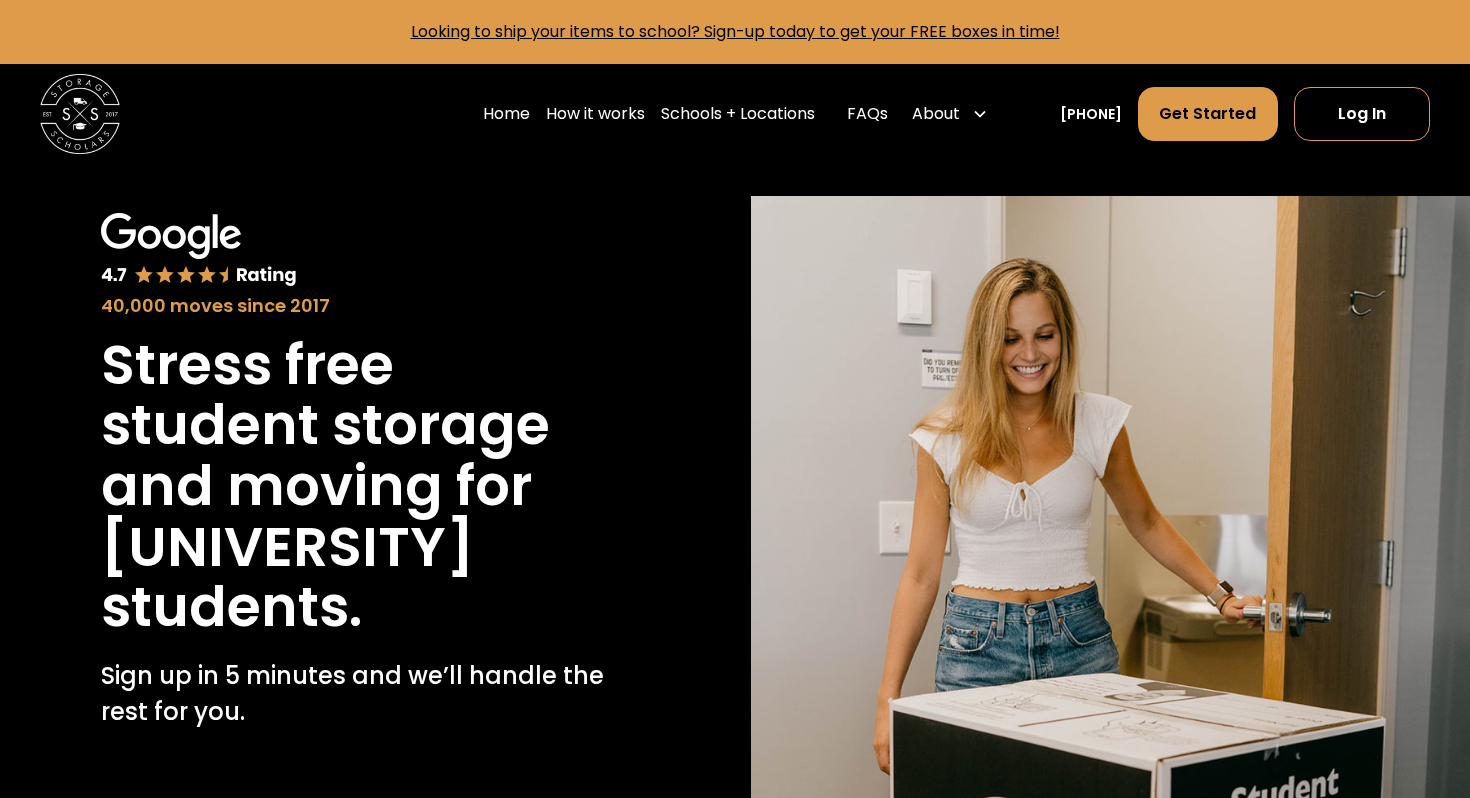 scroll, scrollTop: 0, scrollLeft: 0, axis: both 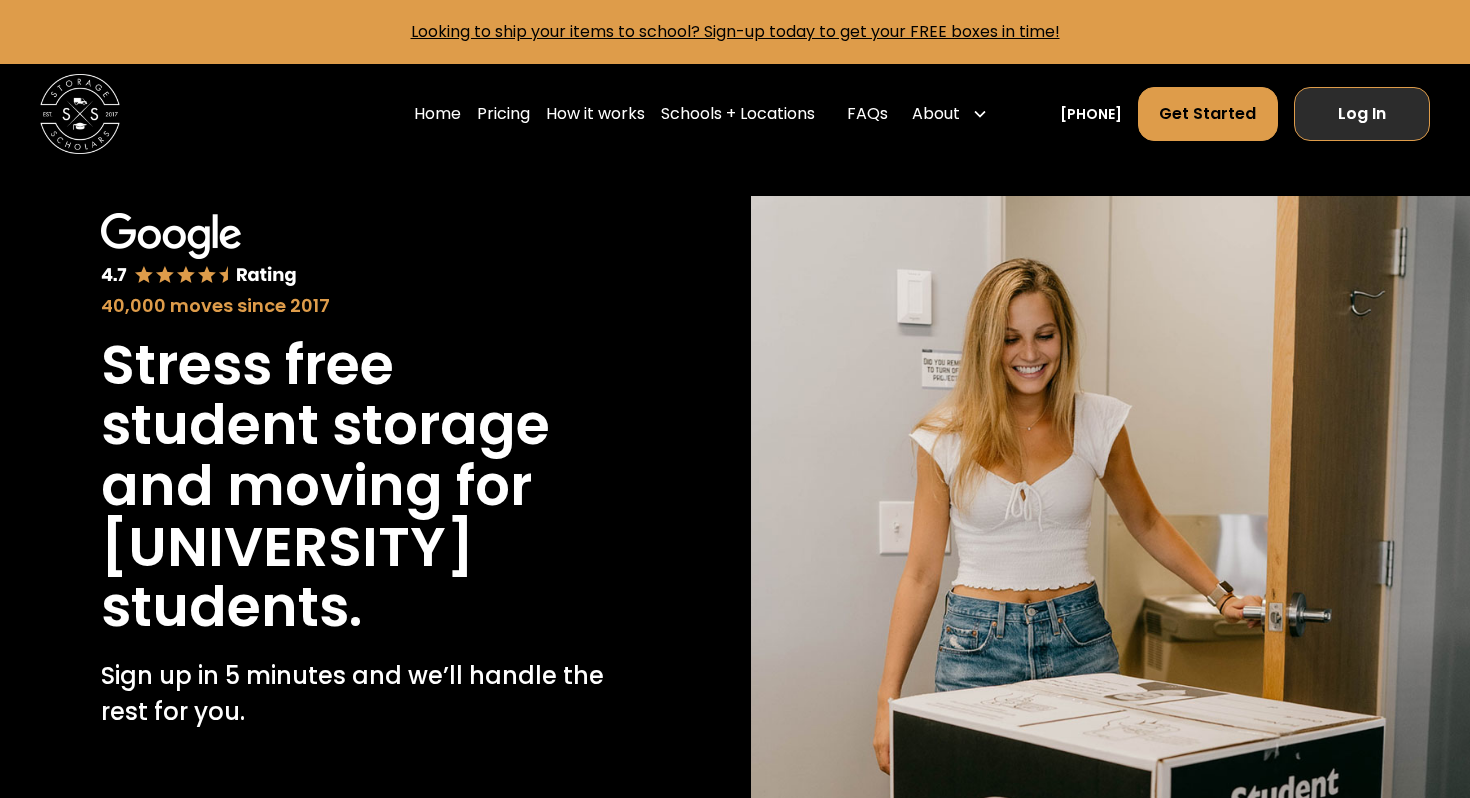 click on "Log In" at bounding box center [1362, 114] 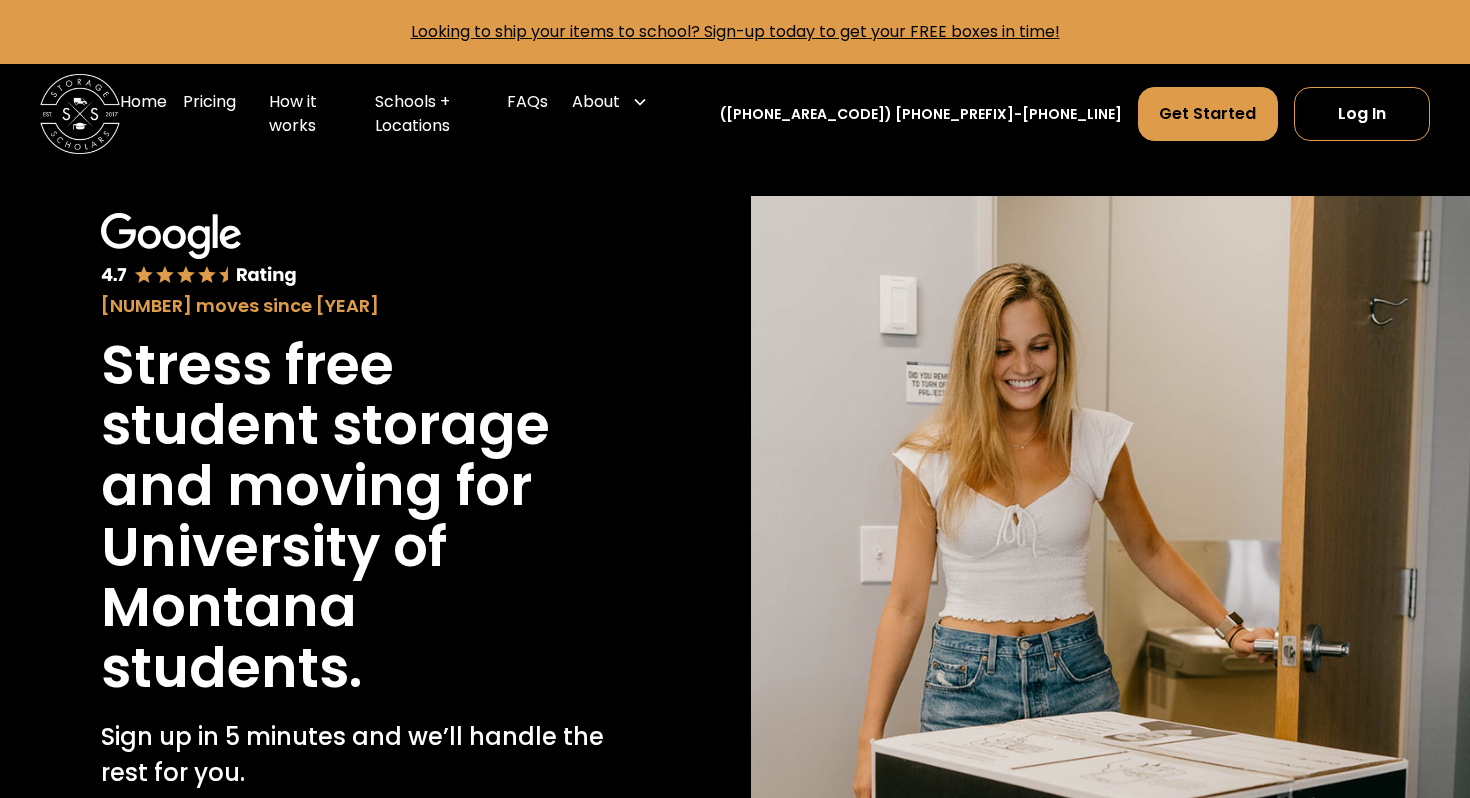 scroll, scrollTop: 0, scrollLeft: 0, axis: both 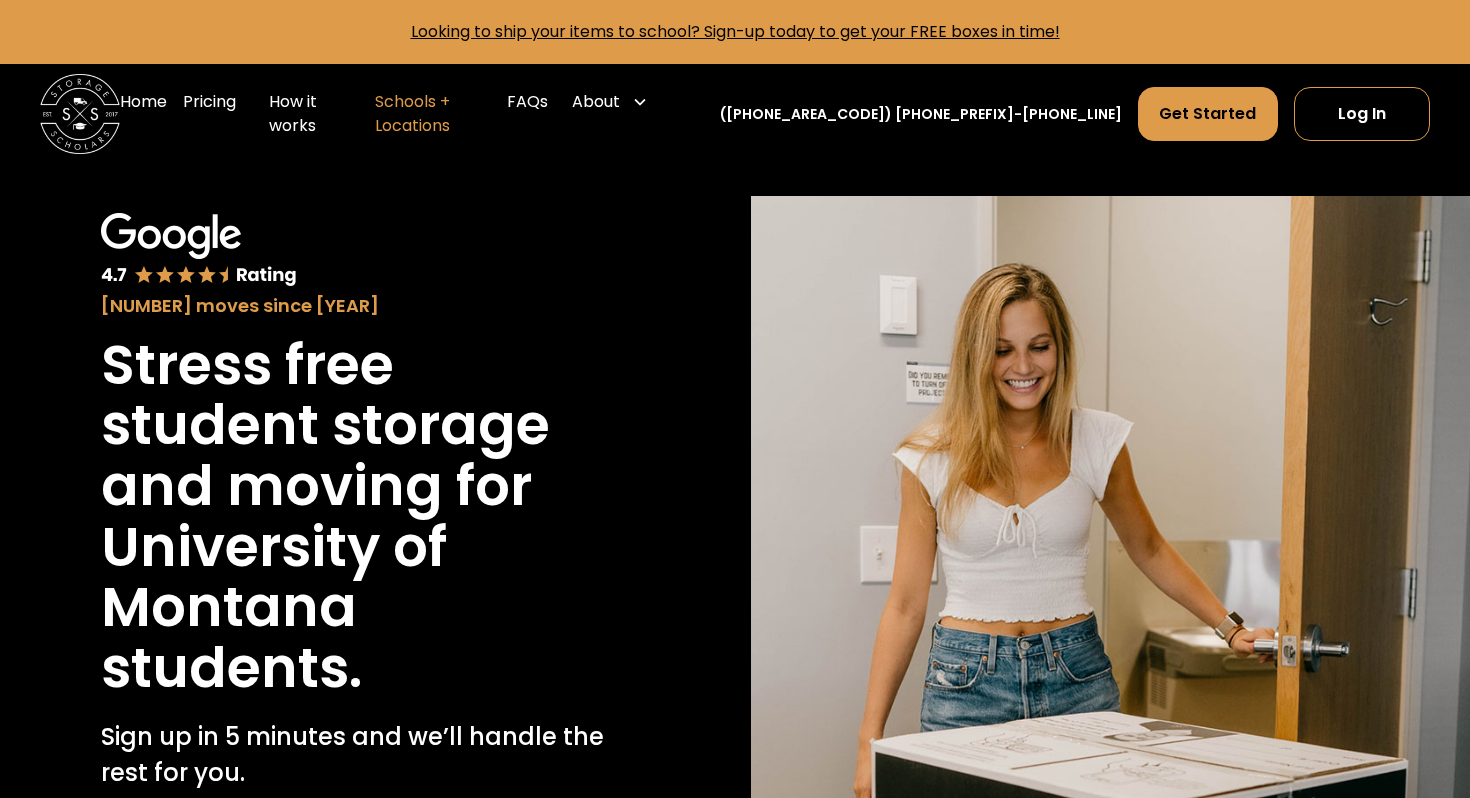 click on "Schools + Locations" at bounding box center (412, 114) 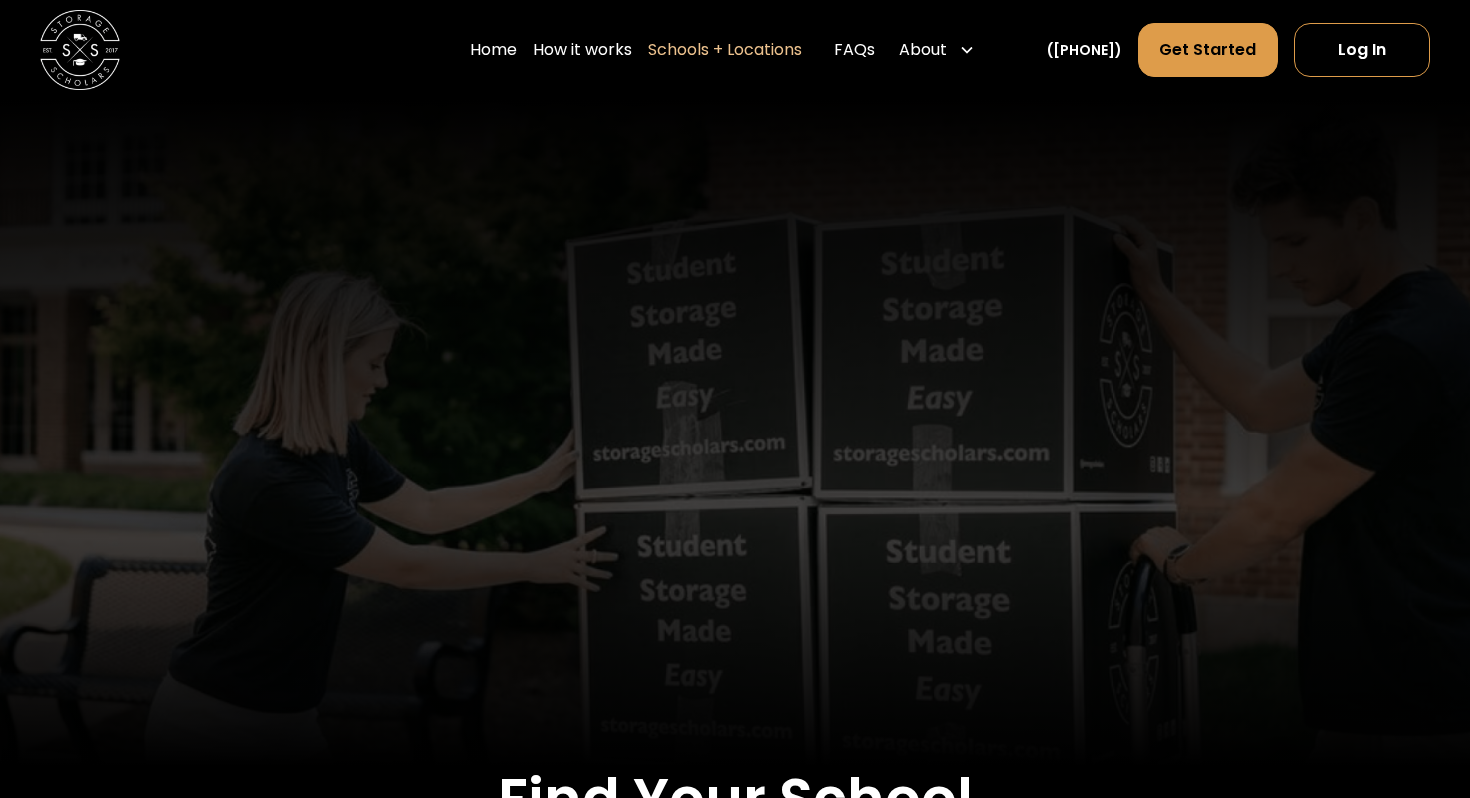 scroll, scrollTop: 0, scrollLeft: 0, axis: both 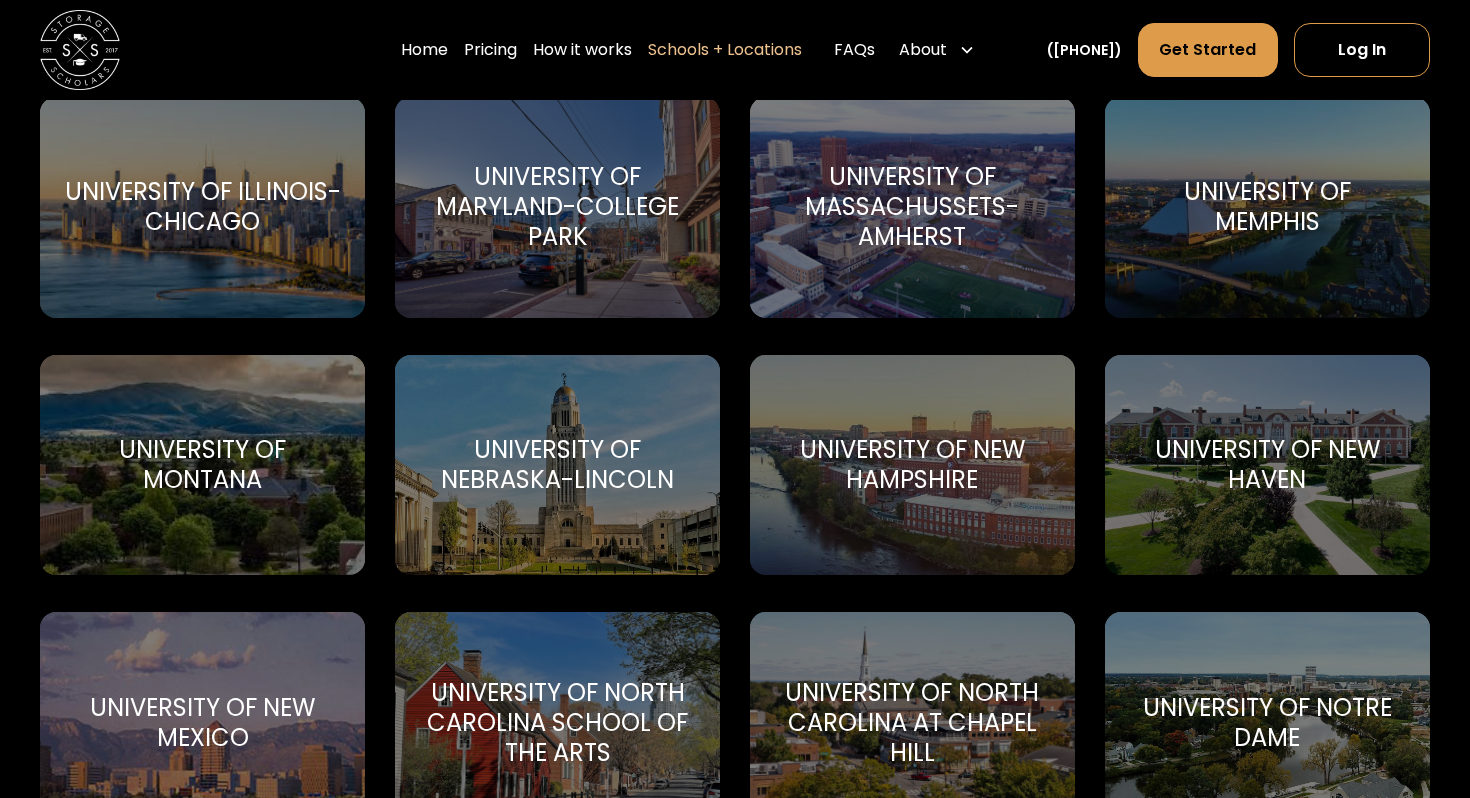 click on "[UNIVERSITY]" at bounding box center [202, 465] 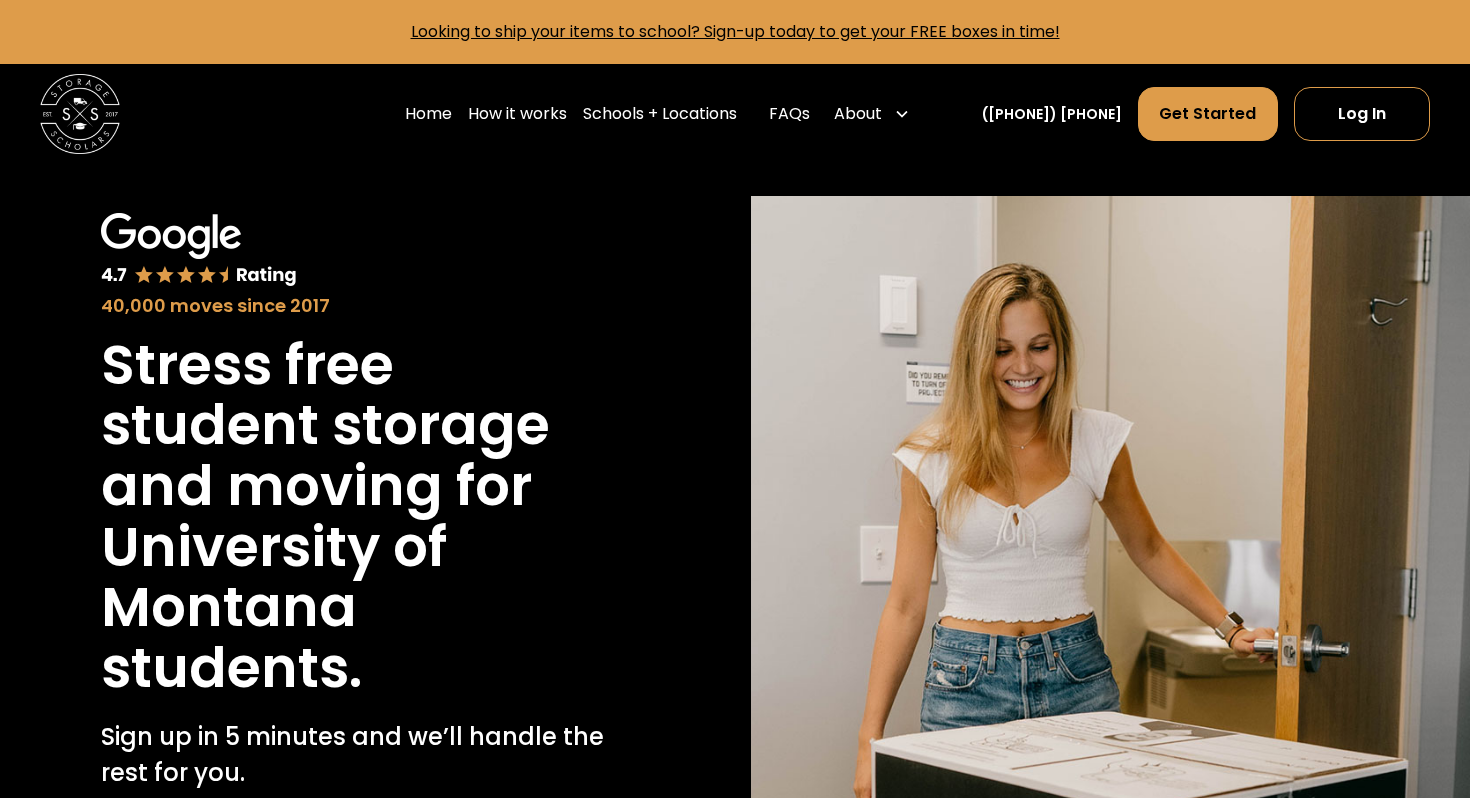 scroll, scrollTop: 0, scrollLeft: 0, axis: both 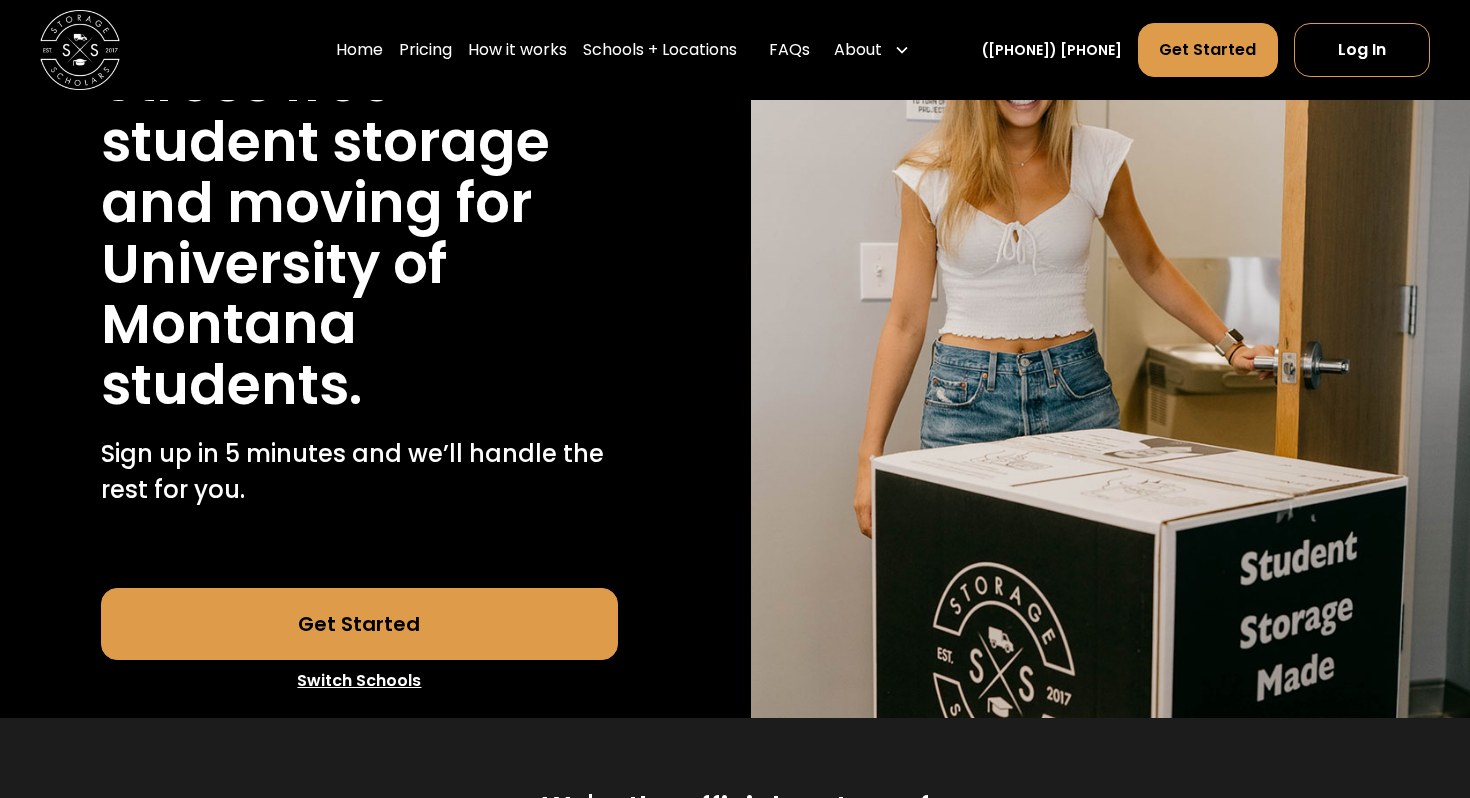 click on "Get Started" at bounding box center [360, 624] 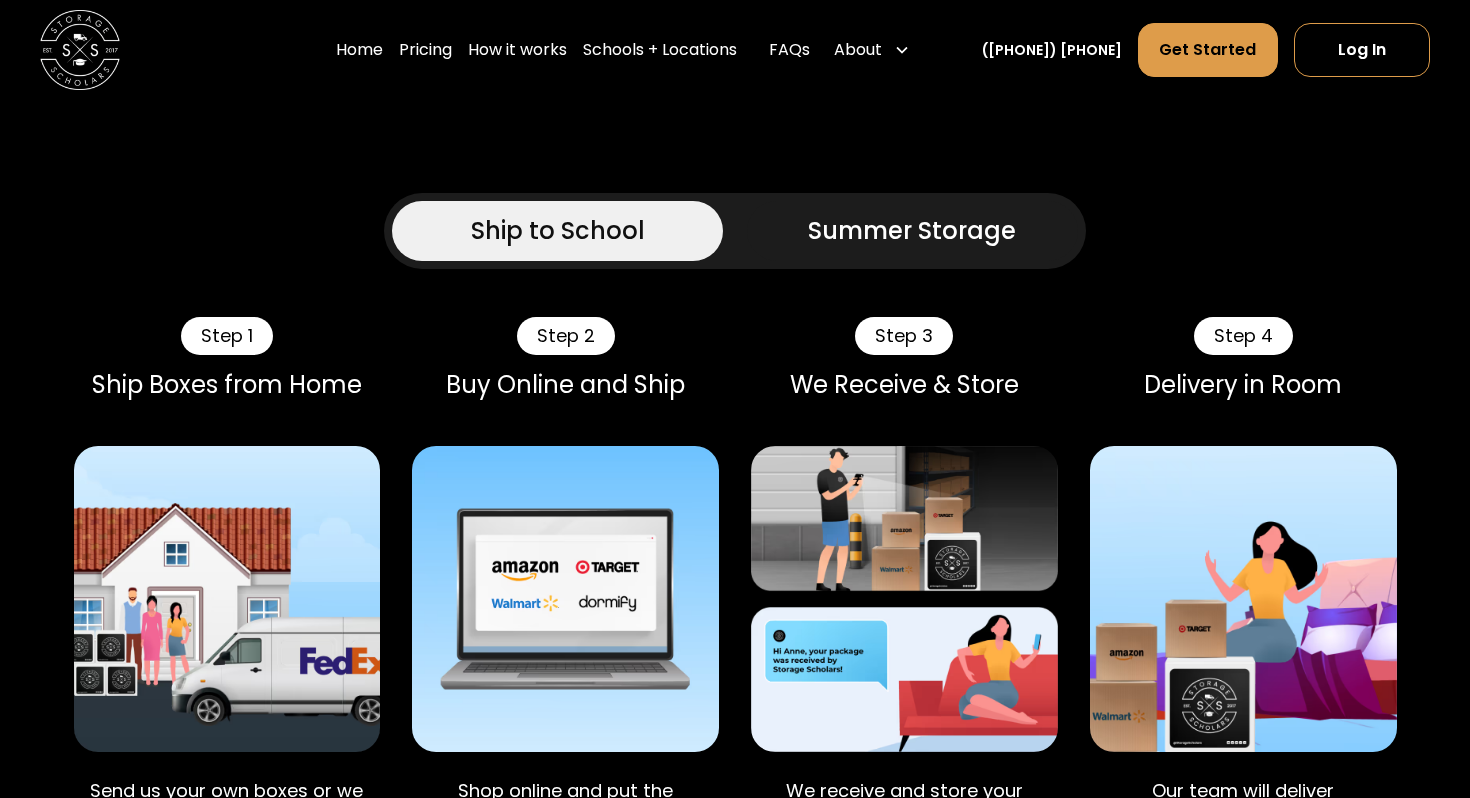scroll, scrollTop: 1661, scrollLeft: 0, axis: vertical 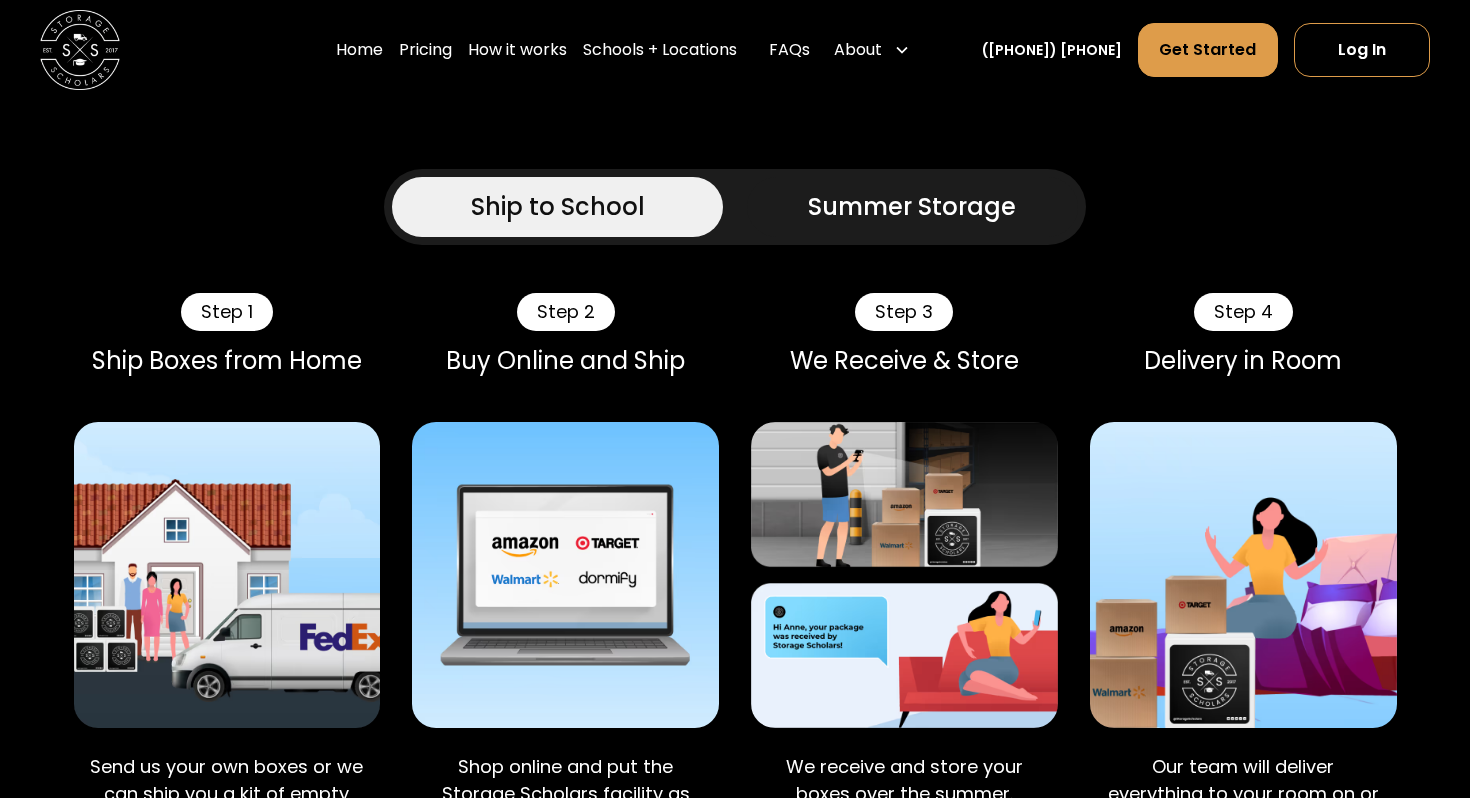 click on "Summer Storage" at bounding box center (912, 207) 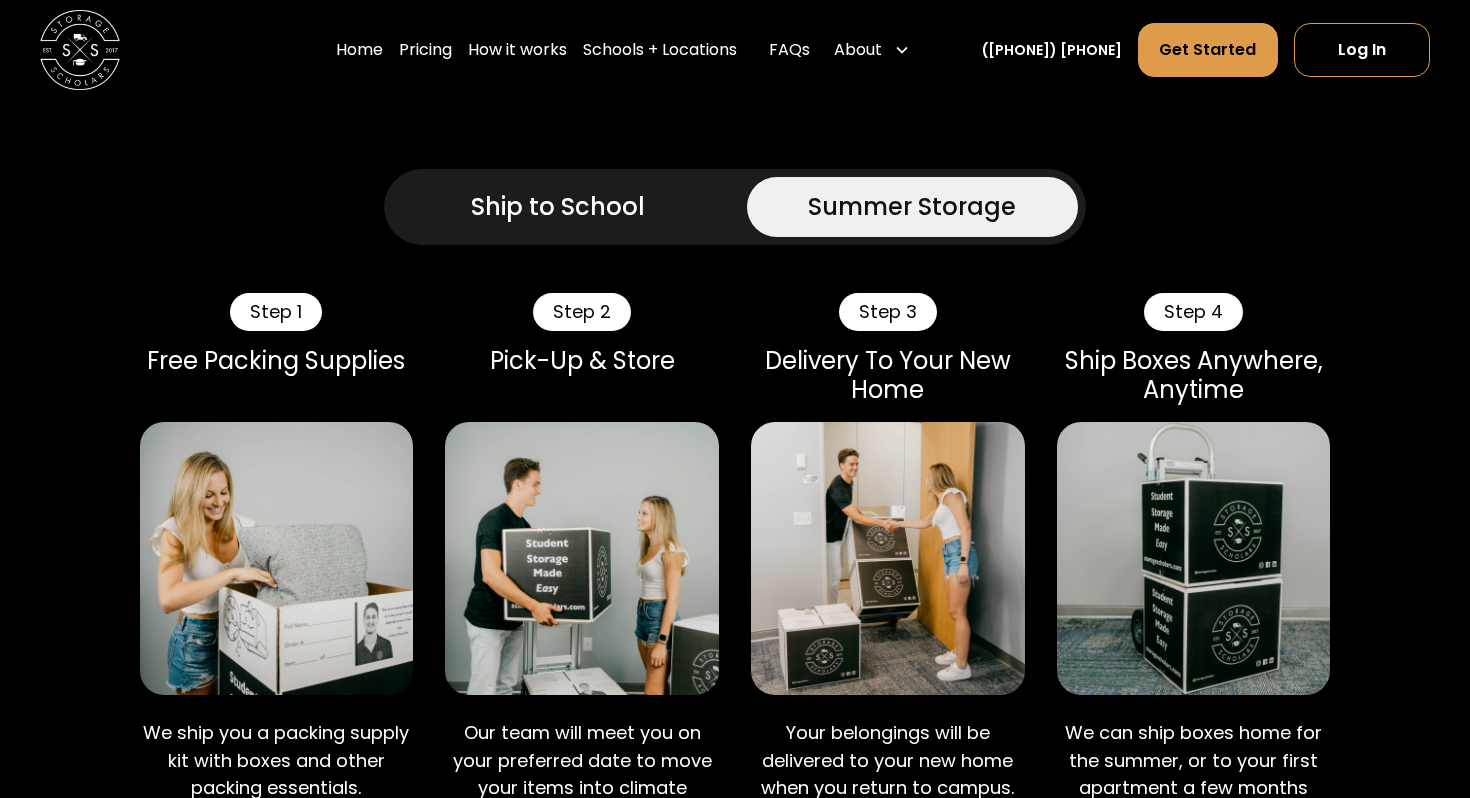 click on "Ship to School" at bounding box center (558, 207) 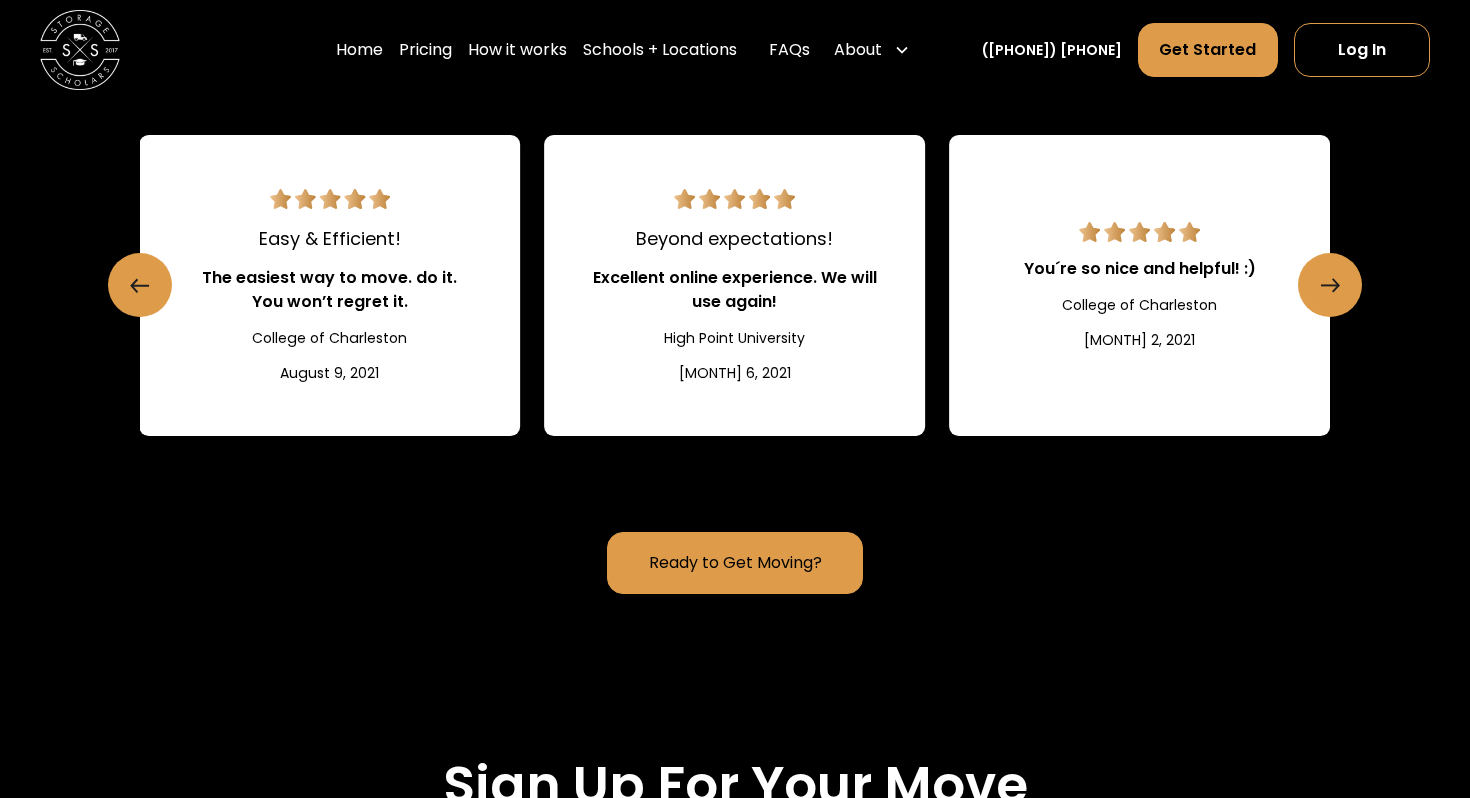 scroll, scrollTop: 2735, scrollLeft: 0, axis: vertical 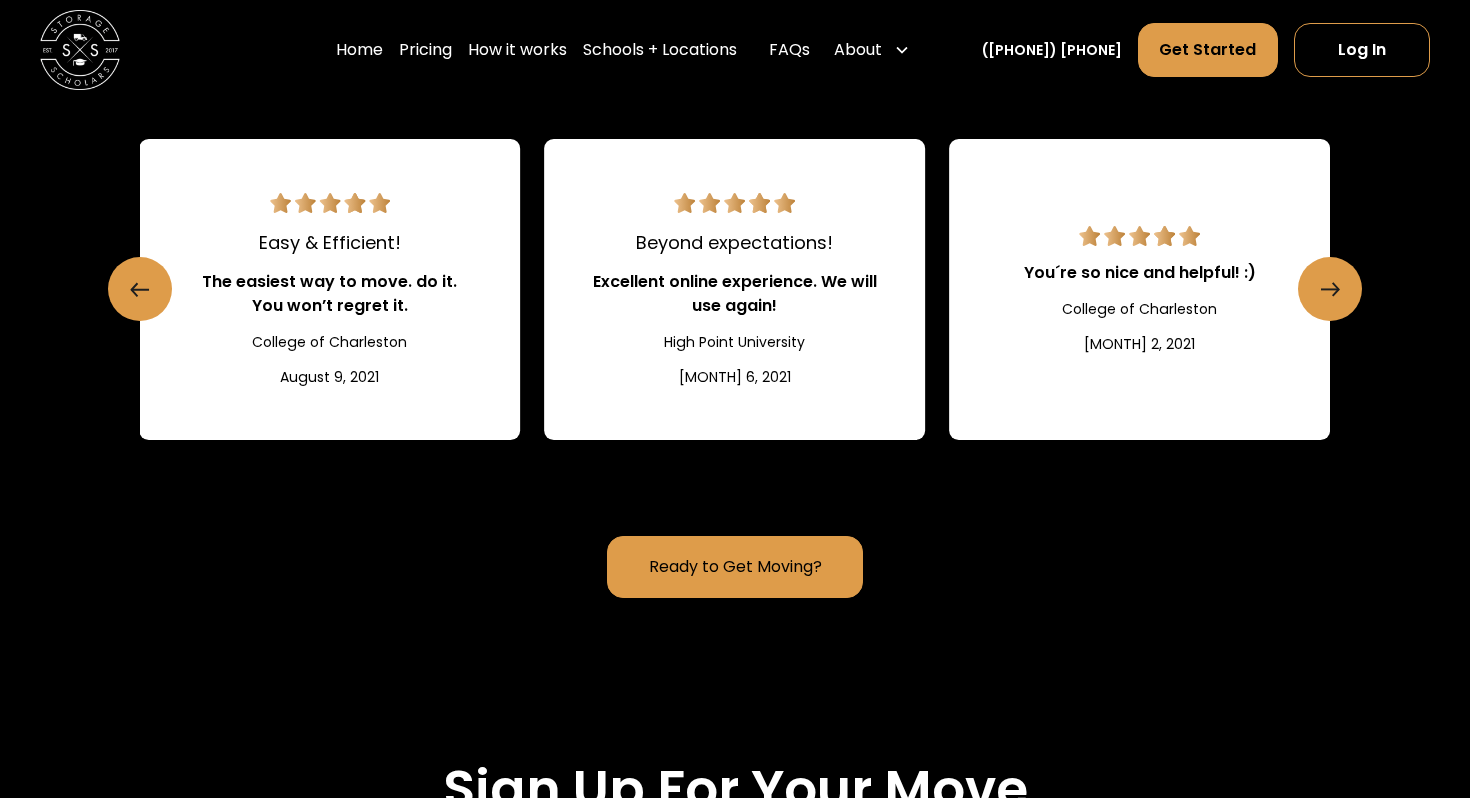 click on "Ready to Get Moving?" at bounding box center [734, 567] 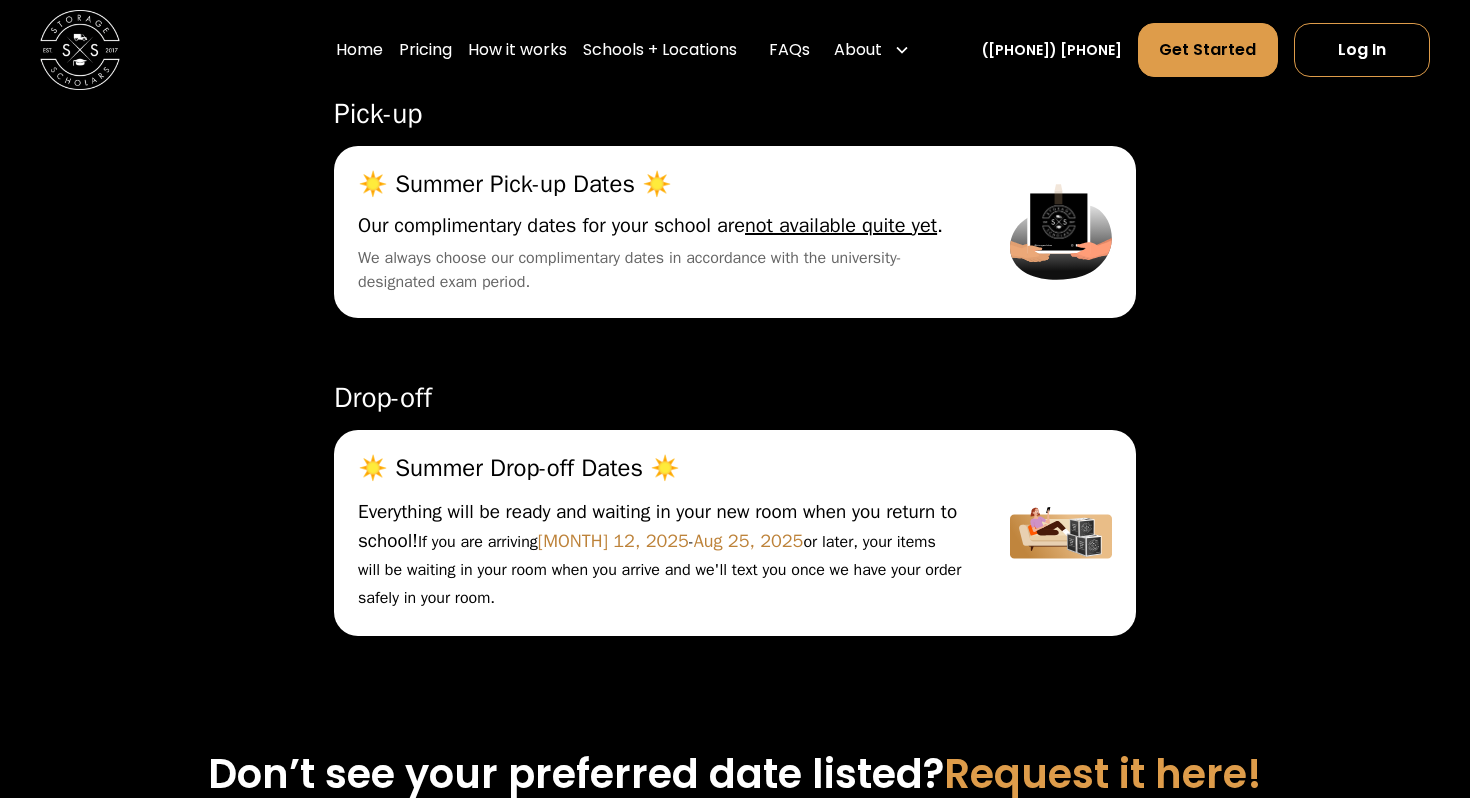 scroll, scrollTop: 5952, scrollLeft: 0, axis: vertical 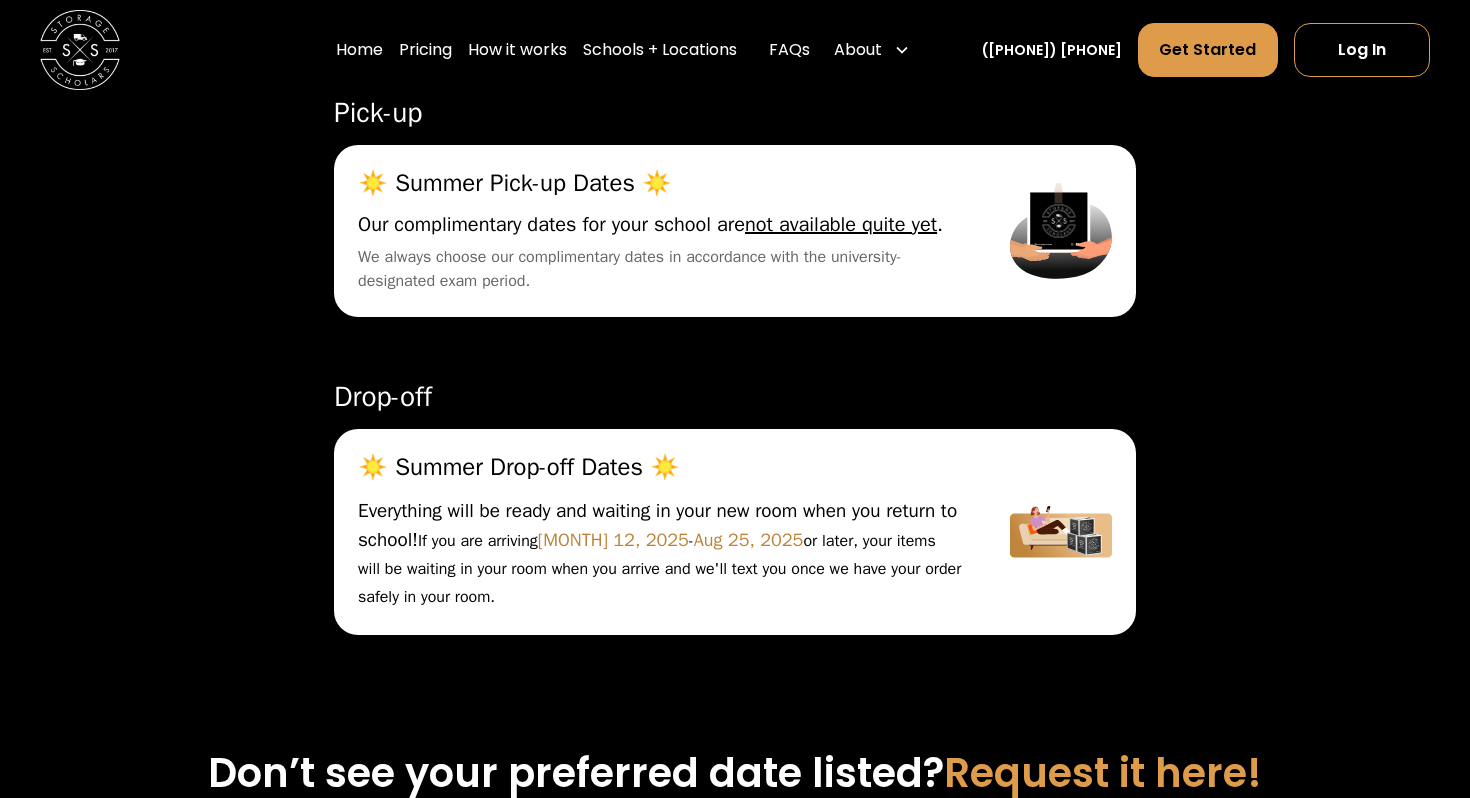 drag, startPoint x: 598, startPoint y: 225, endPoint x: 647, endPoint y: 286, distance: 78.24321 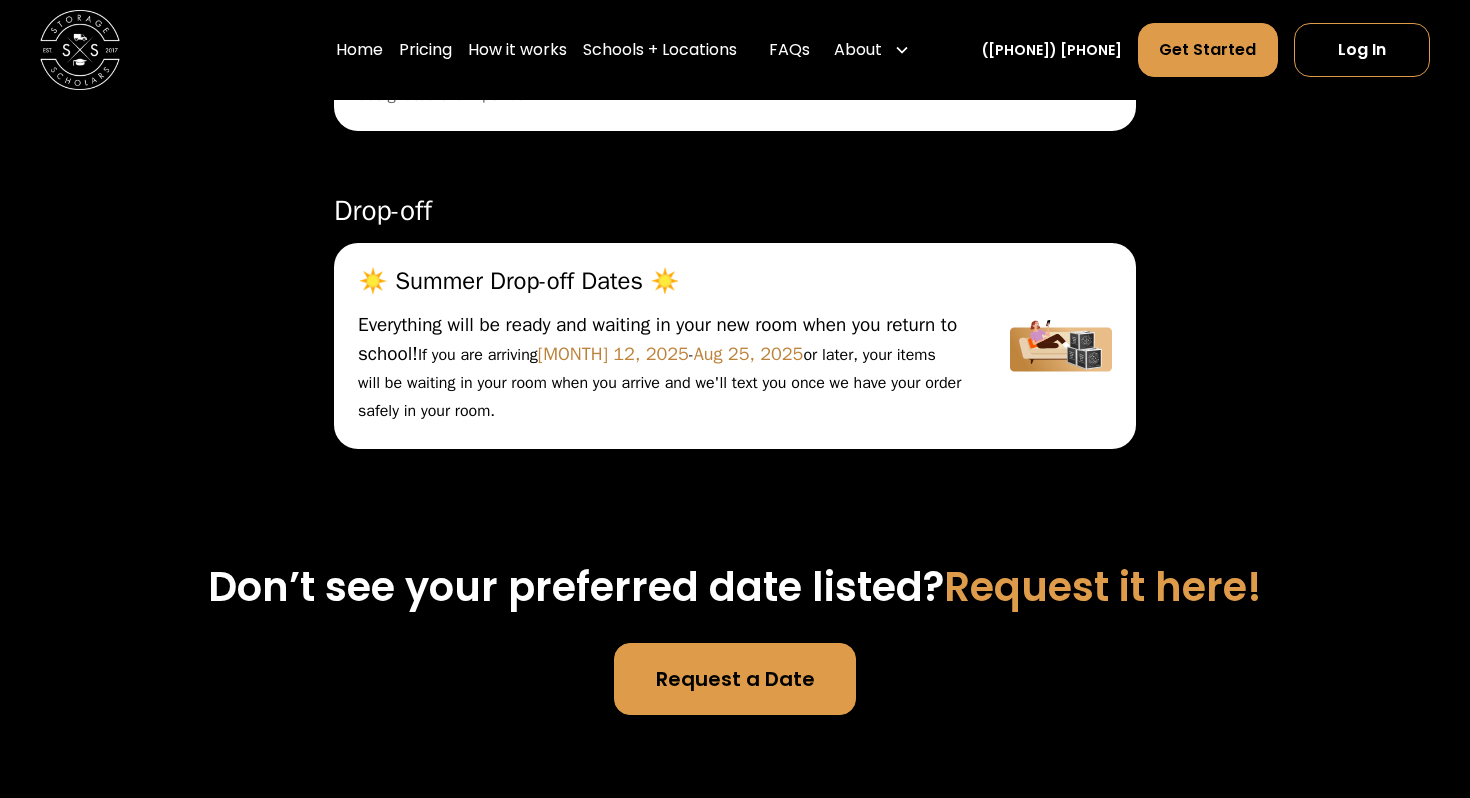 scroll, scrollTop: 6126, scrollLeft: 0, axis: vertical 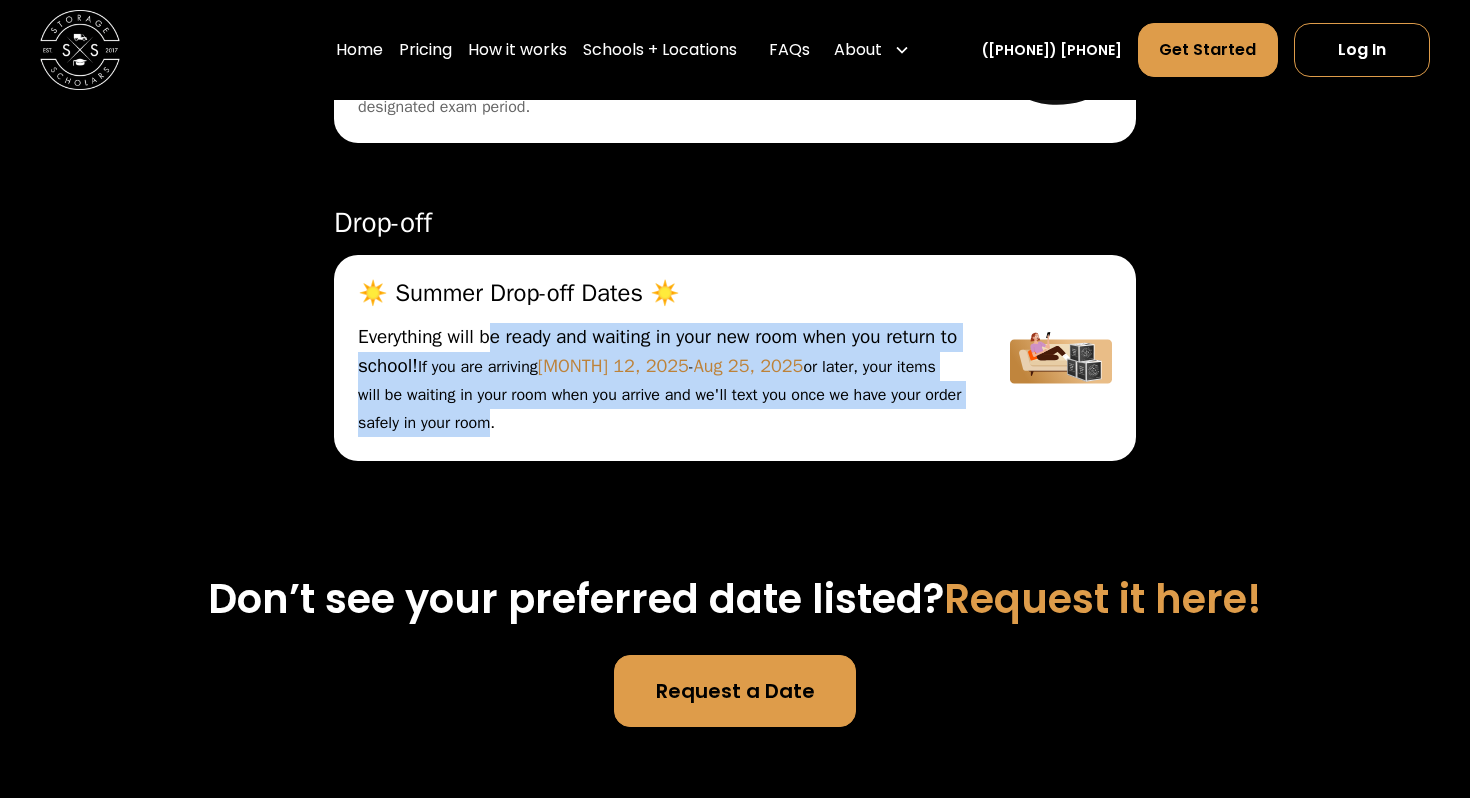 drag, startPoint x: 471, startPoint y: 322, endPoint x: 615, endPoint y: 429, distance: 179.40178 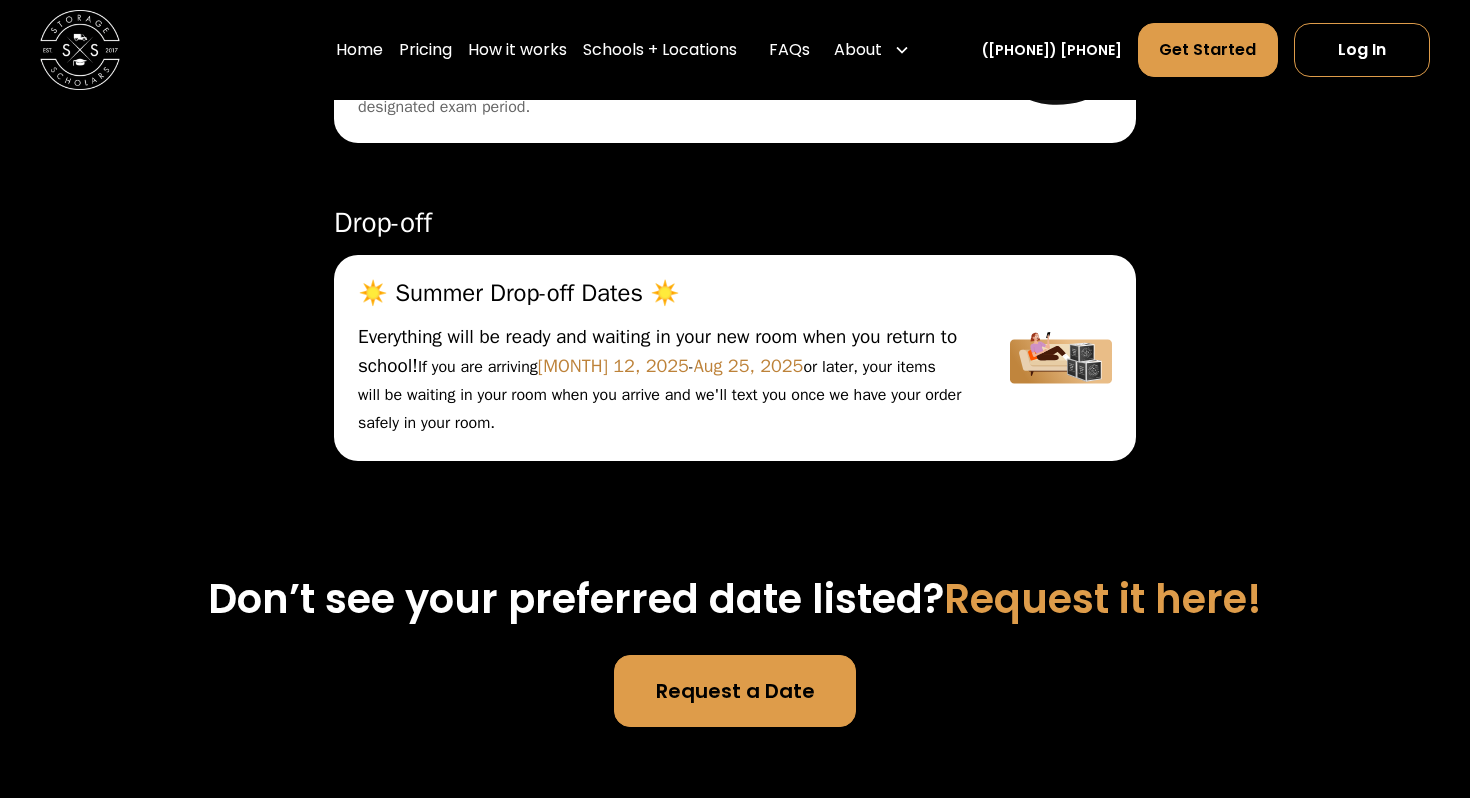 click on "Everything will be ready and waiting in your new room when you return to school!
If you are arriving
Aug 12, 2025  -  Aug 25, 2025  or later,
your items will be waiting in your room when you arrive and we'll text you
once we have your order safely in your room." at bounding box center [660, 380] 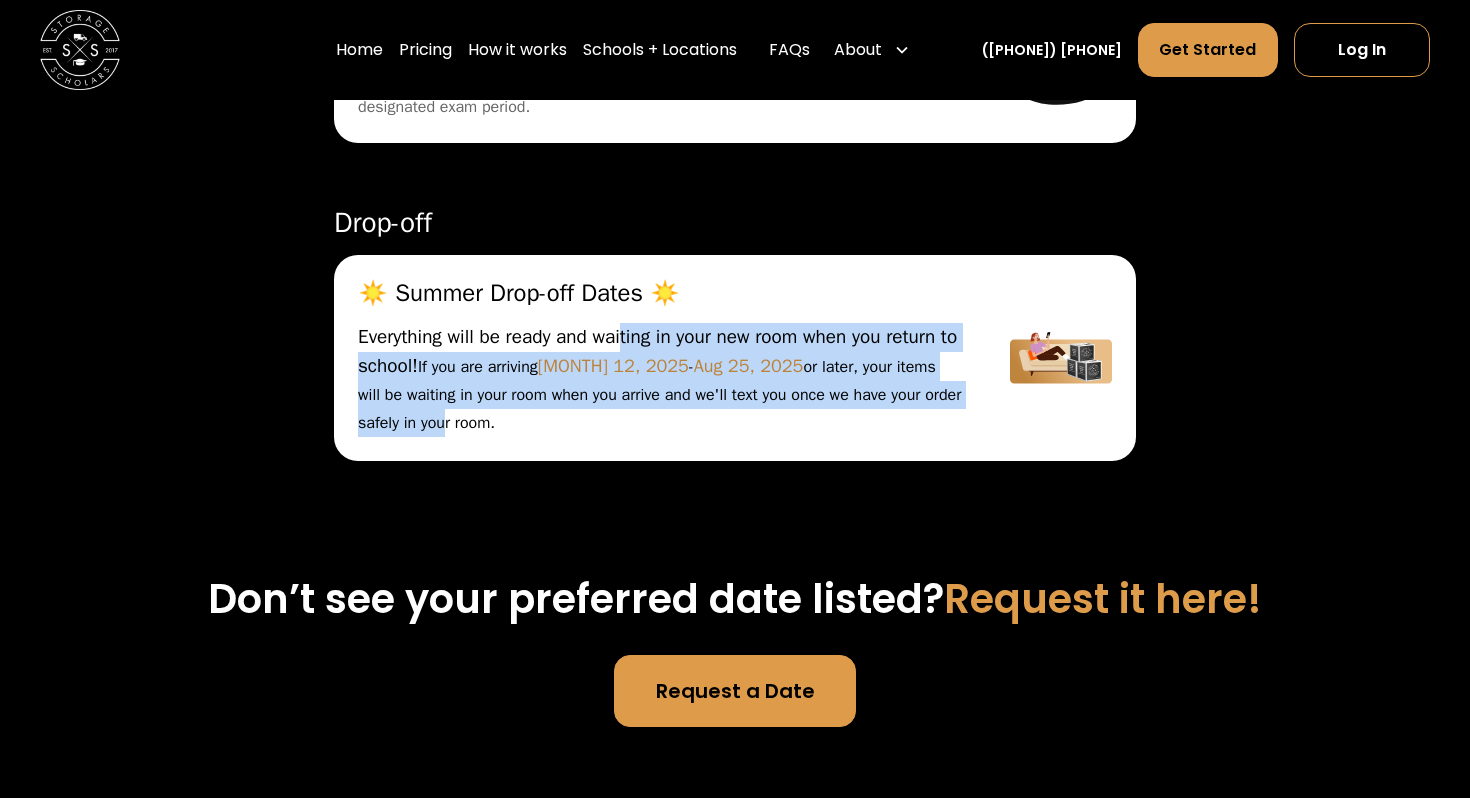 drag, startPoint x: 480, startPoint y: 350, endPoint x: 569, endPoint y: 427, distance: 117.68602 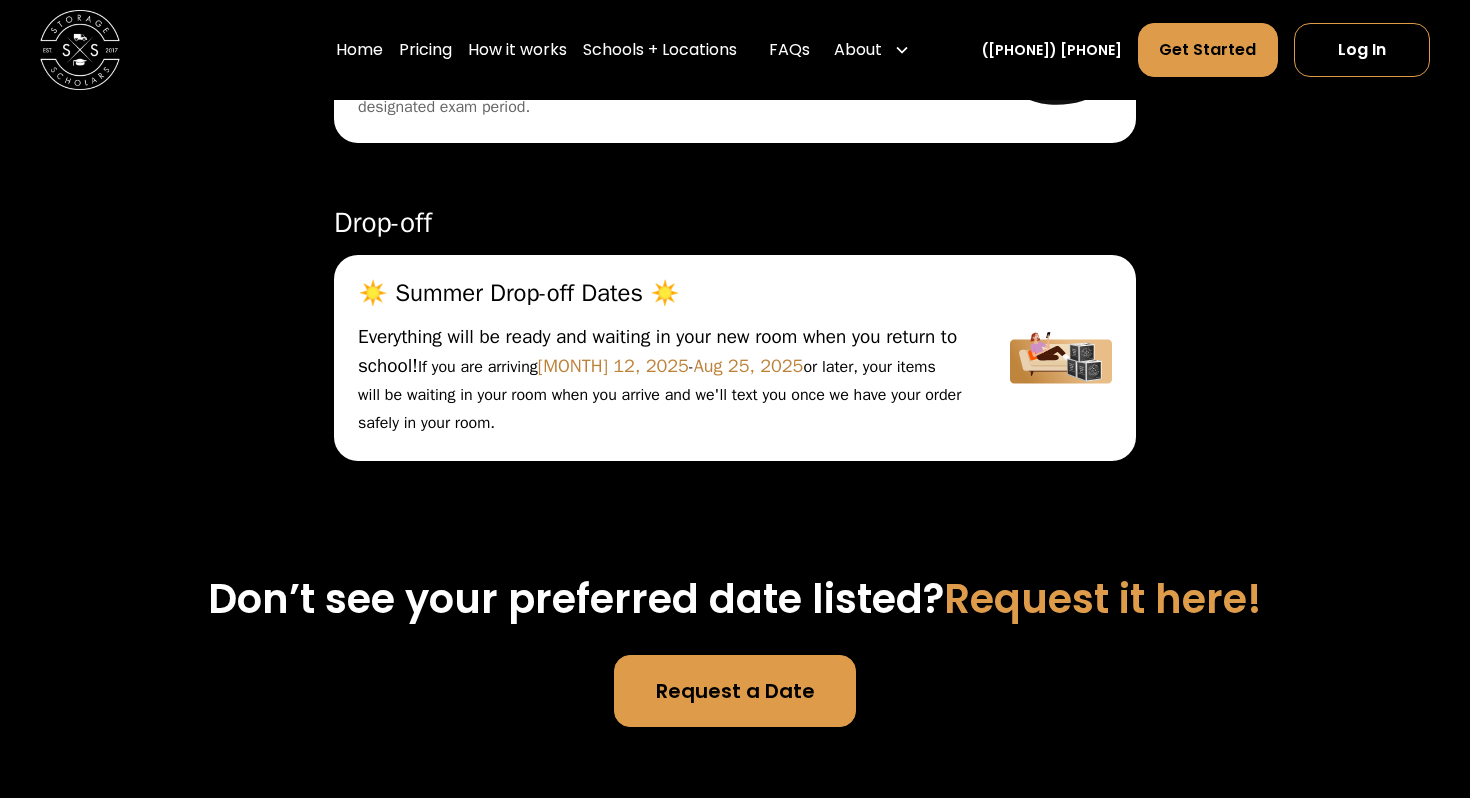 click on "Everything will be ready and waiting in your new room when you return to school!
If you are arriving
Aug 12, 2025  -  Aug 25, 2025  or later,
your items will be waiting in your room when you arrive and we'll text you
once we have your order safely in your room." at bounding box center (660, 380) 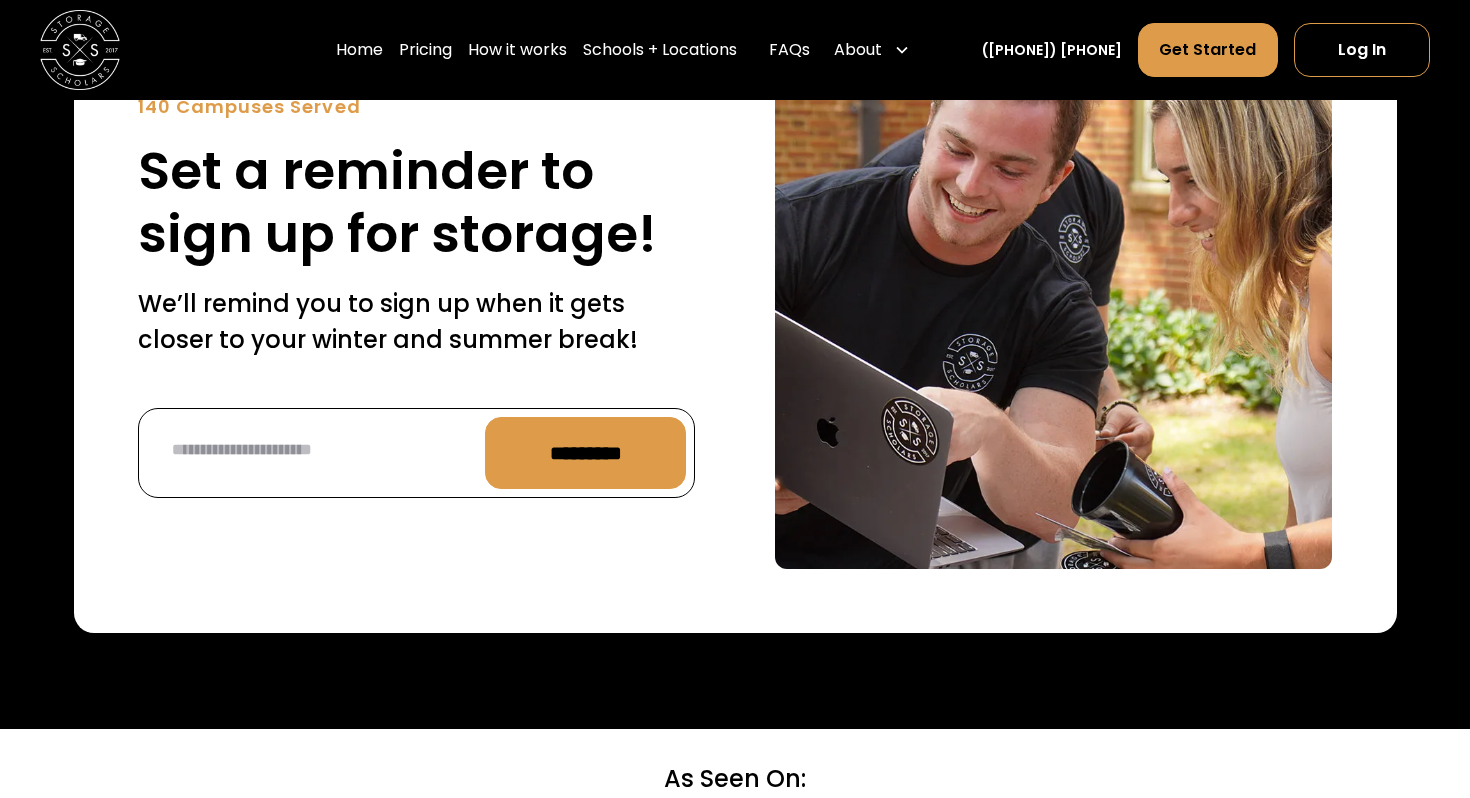 scroll, scrollTop: 7061, scrollLeft: 0, axis: vertical 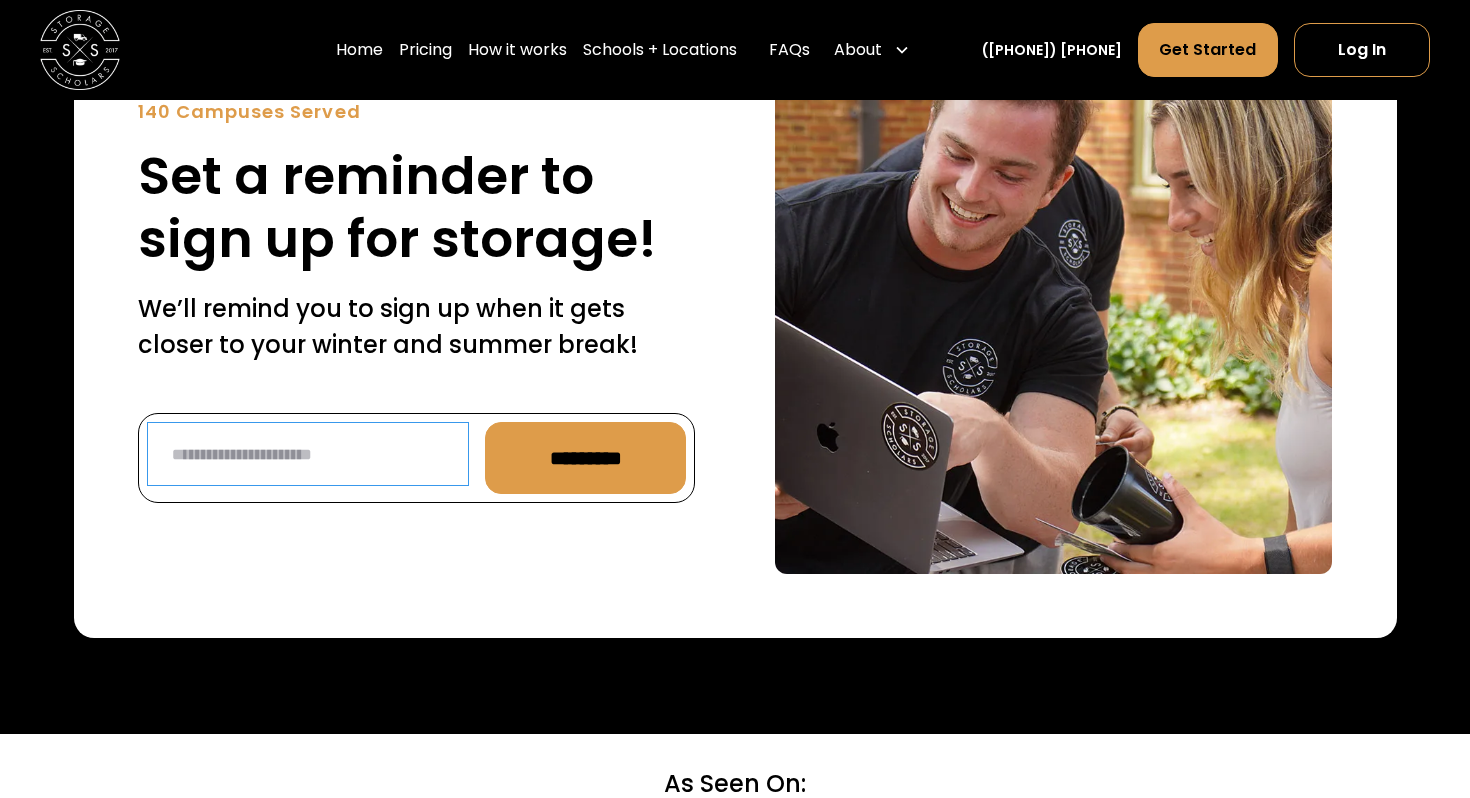 click at bounding box center (308, 454) 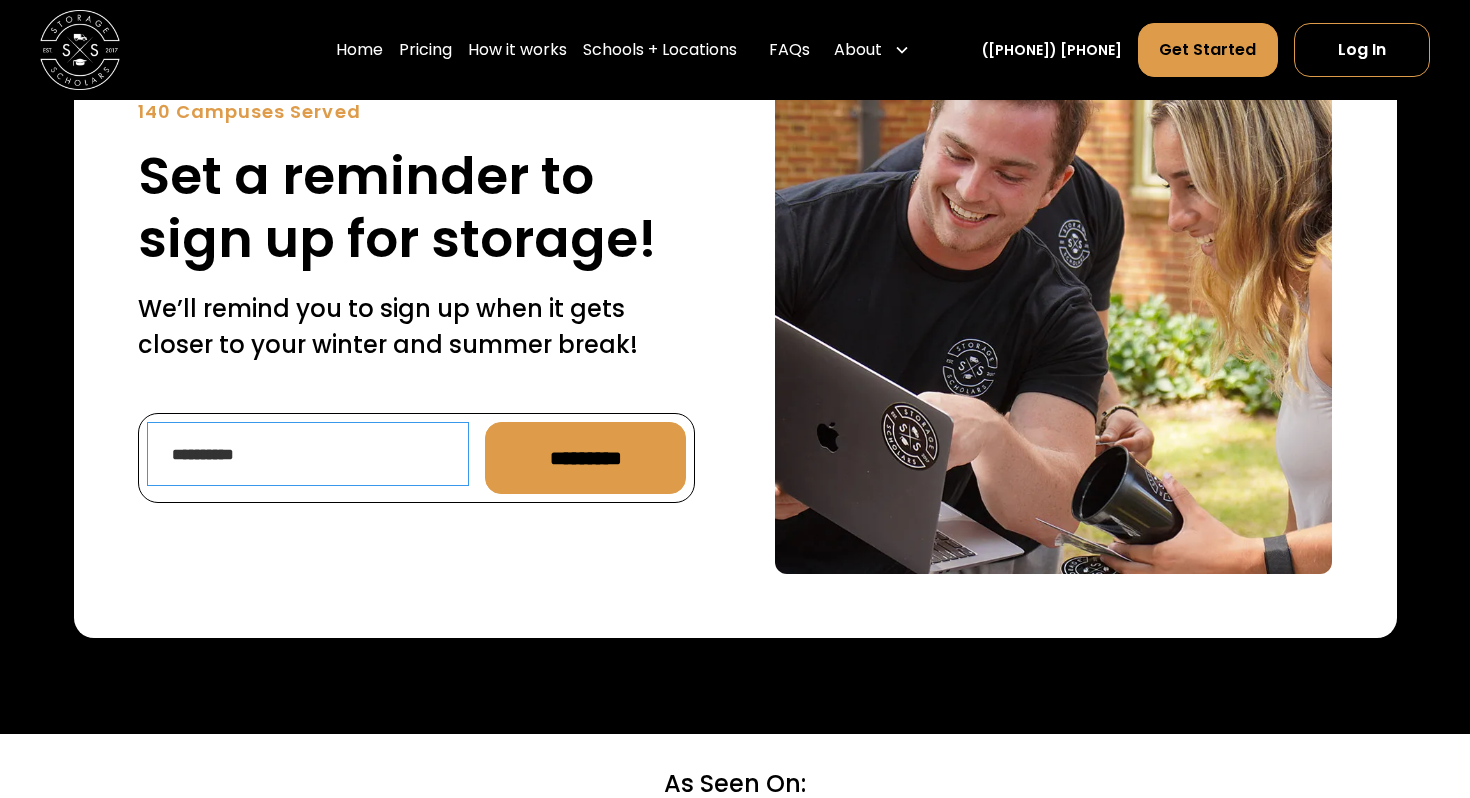 scroll, scrollTop: 6951, scrollLeft: 0, axis: vertical 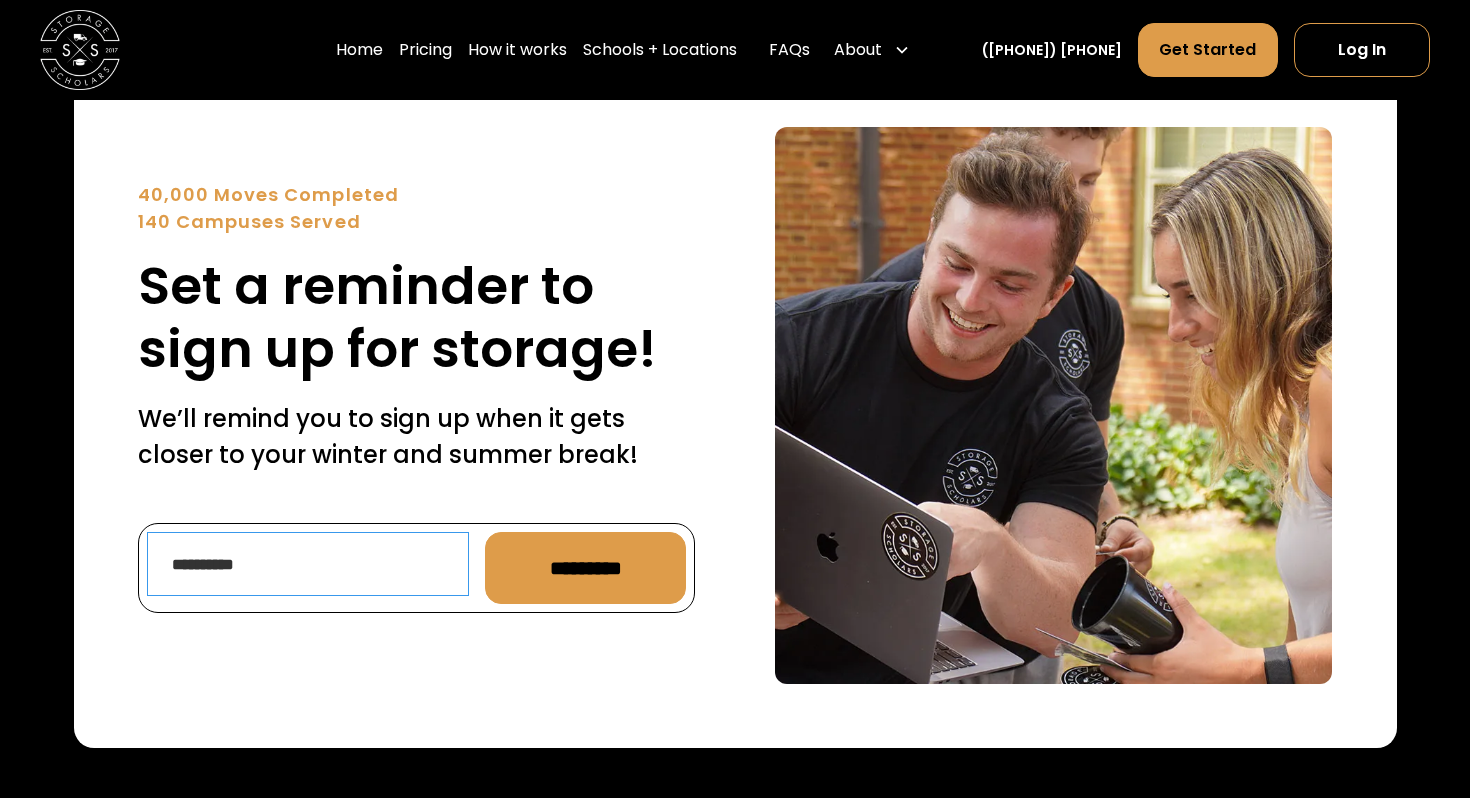 type on "**********" 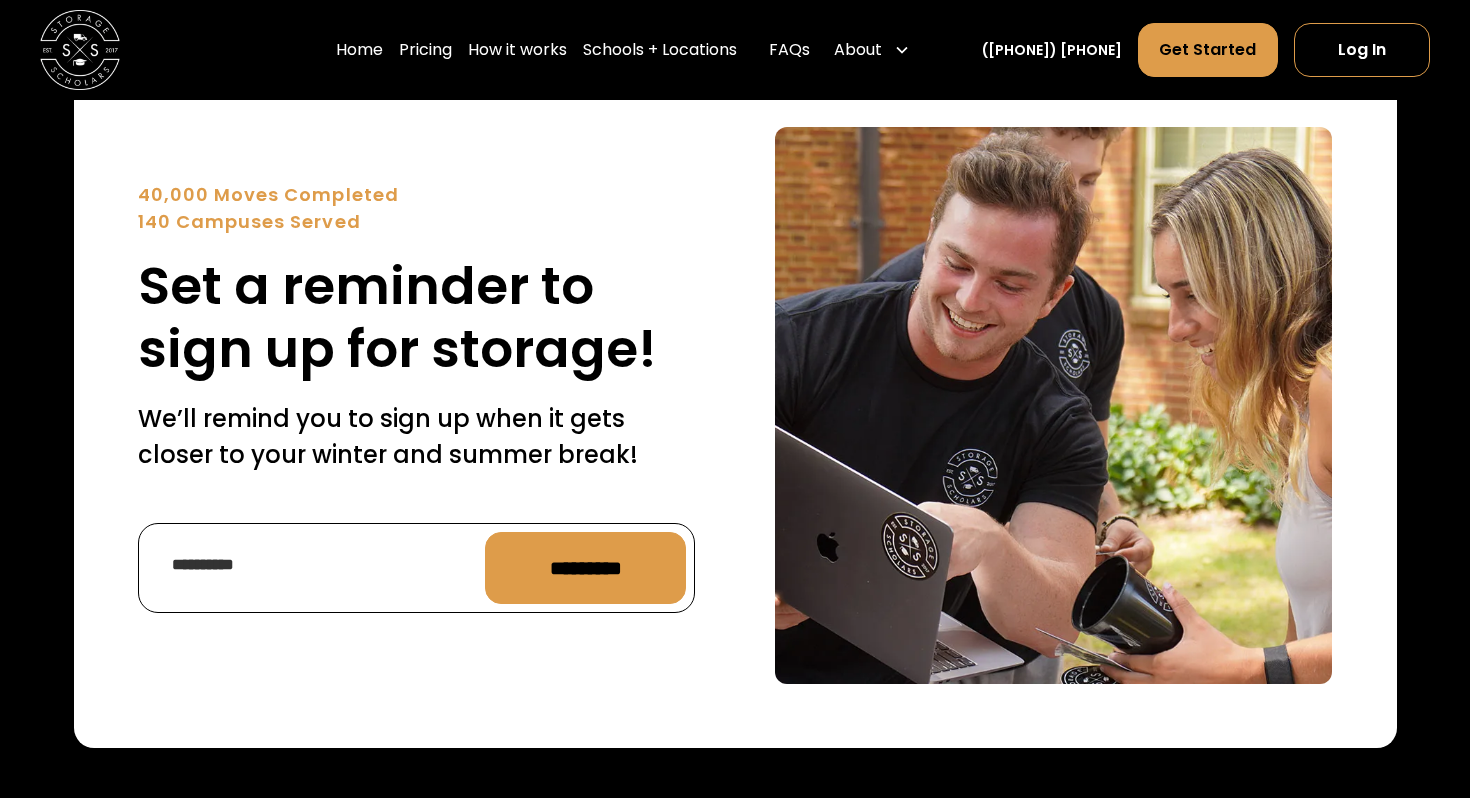 click on "*********" at bounding box center [585, 568] 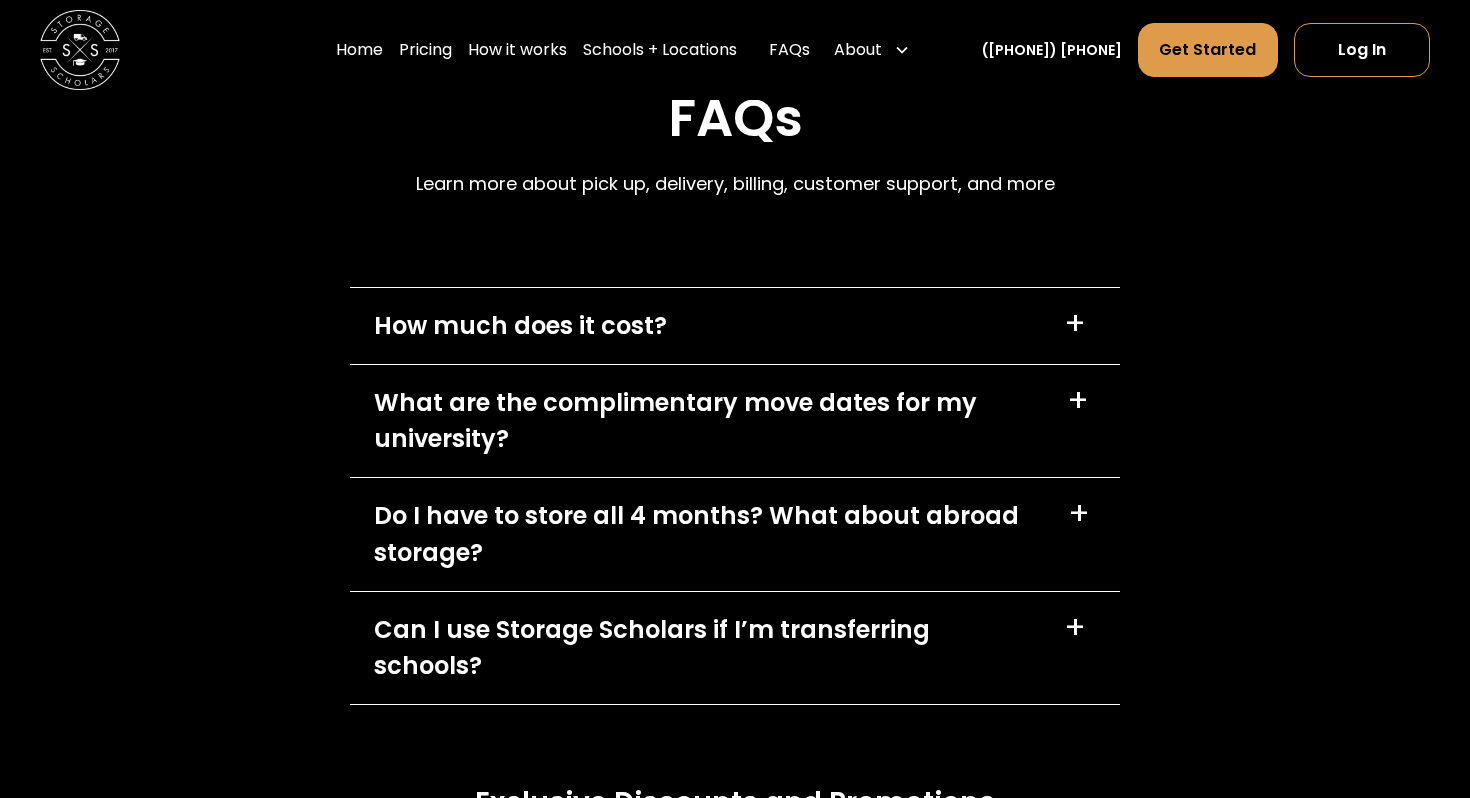 scroll, scrollTop: 7971, scrollLeft: 0, axis: vertical 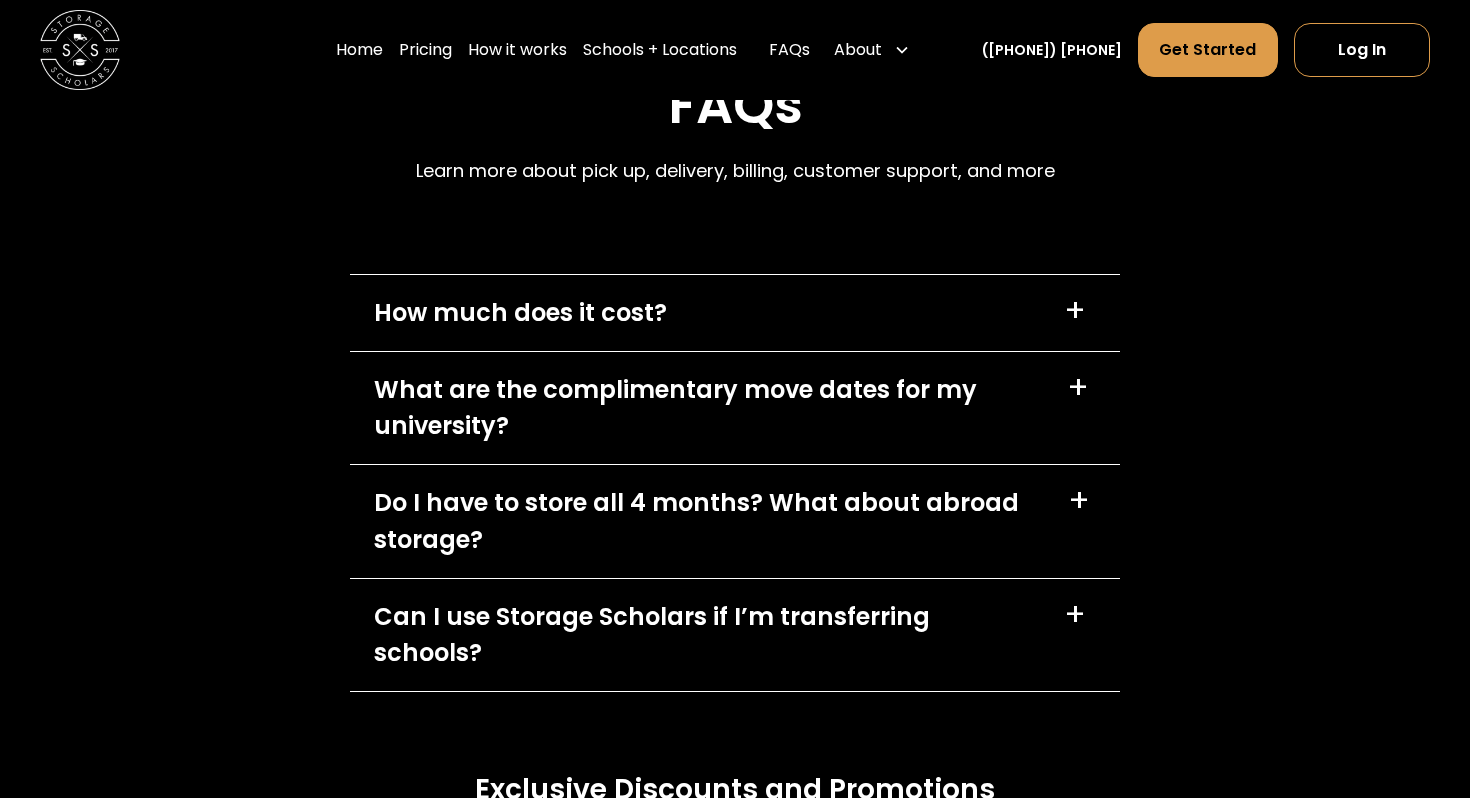 click on "What are the complimentary move dates for my university?" at bounding box center [708, 408] 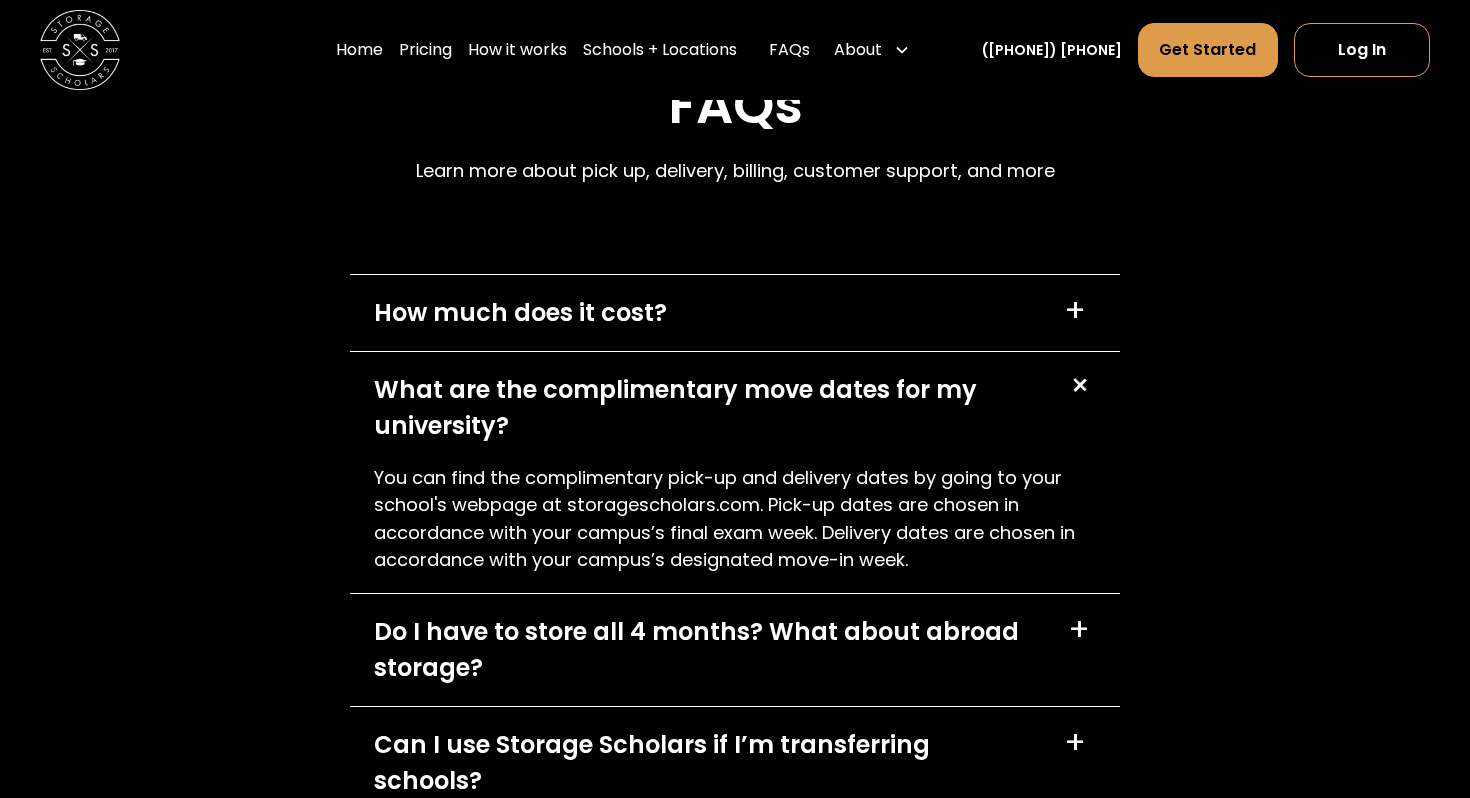 click on "What are the complimentary move dates for my university?" at bounding box center (708, 408) 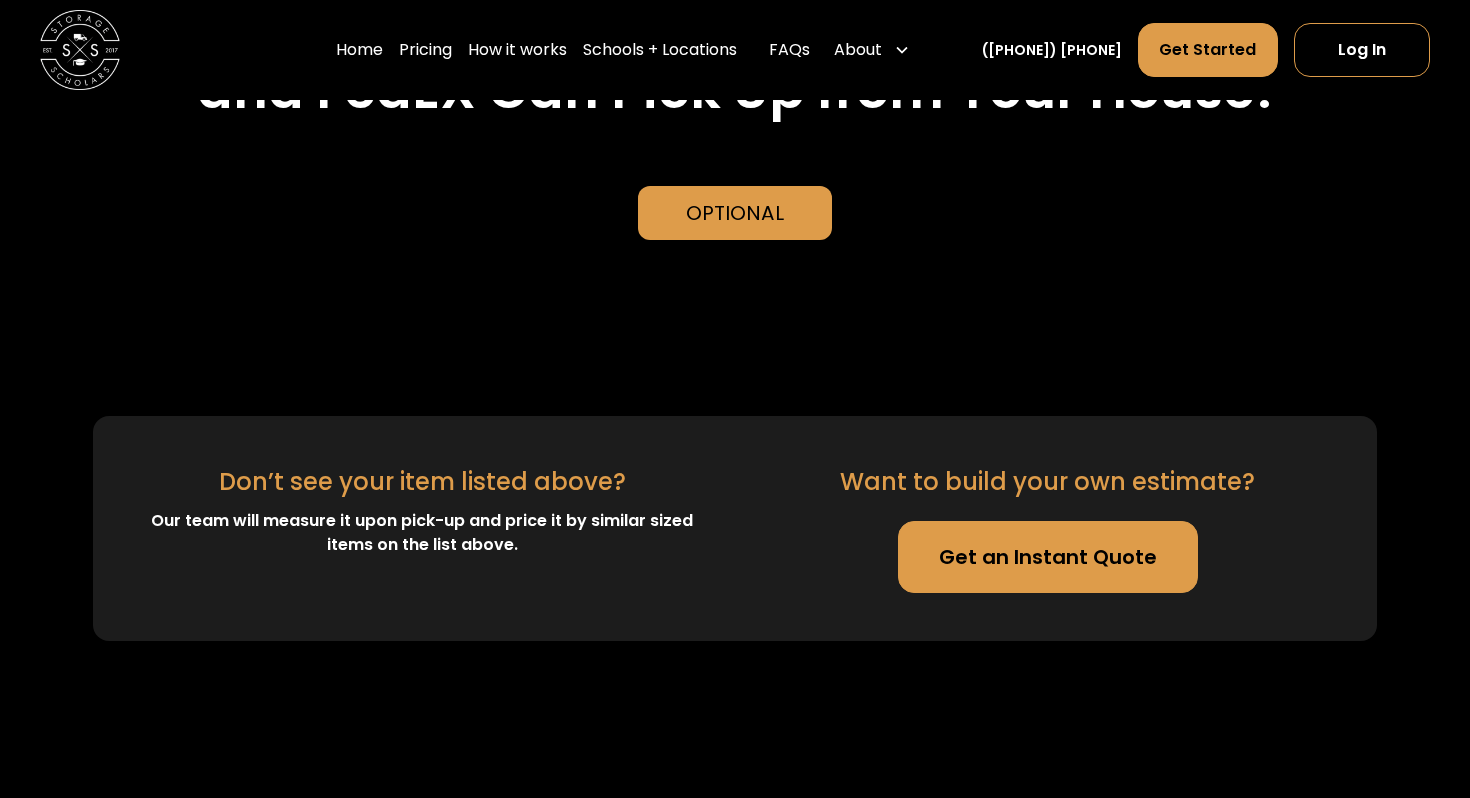 scroll, scrollTop: 5123, scrollLeft: 0, axis: vertical 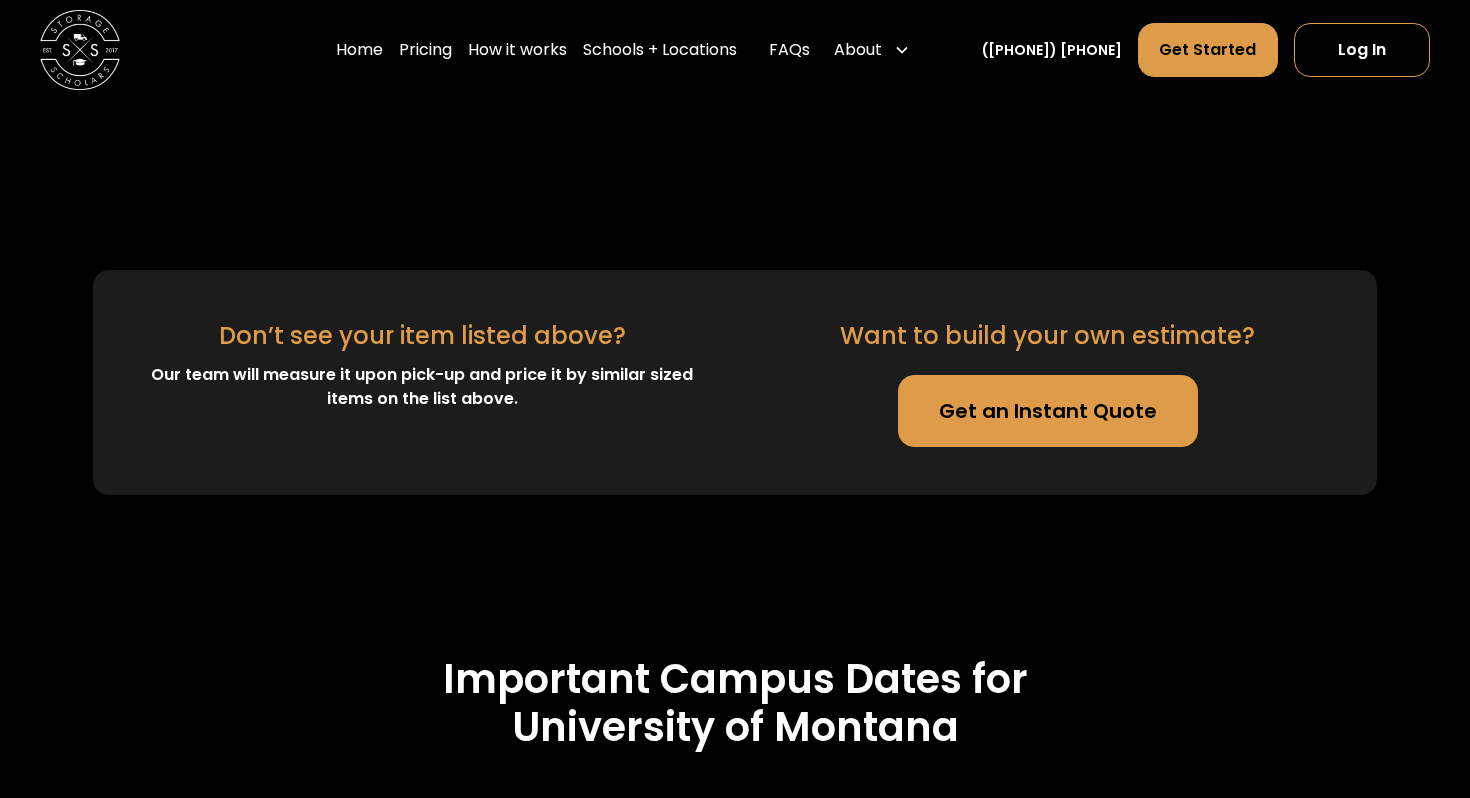 click on "Get an Instant Quote" at bounding box center [1048, 411] 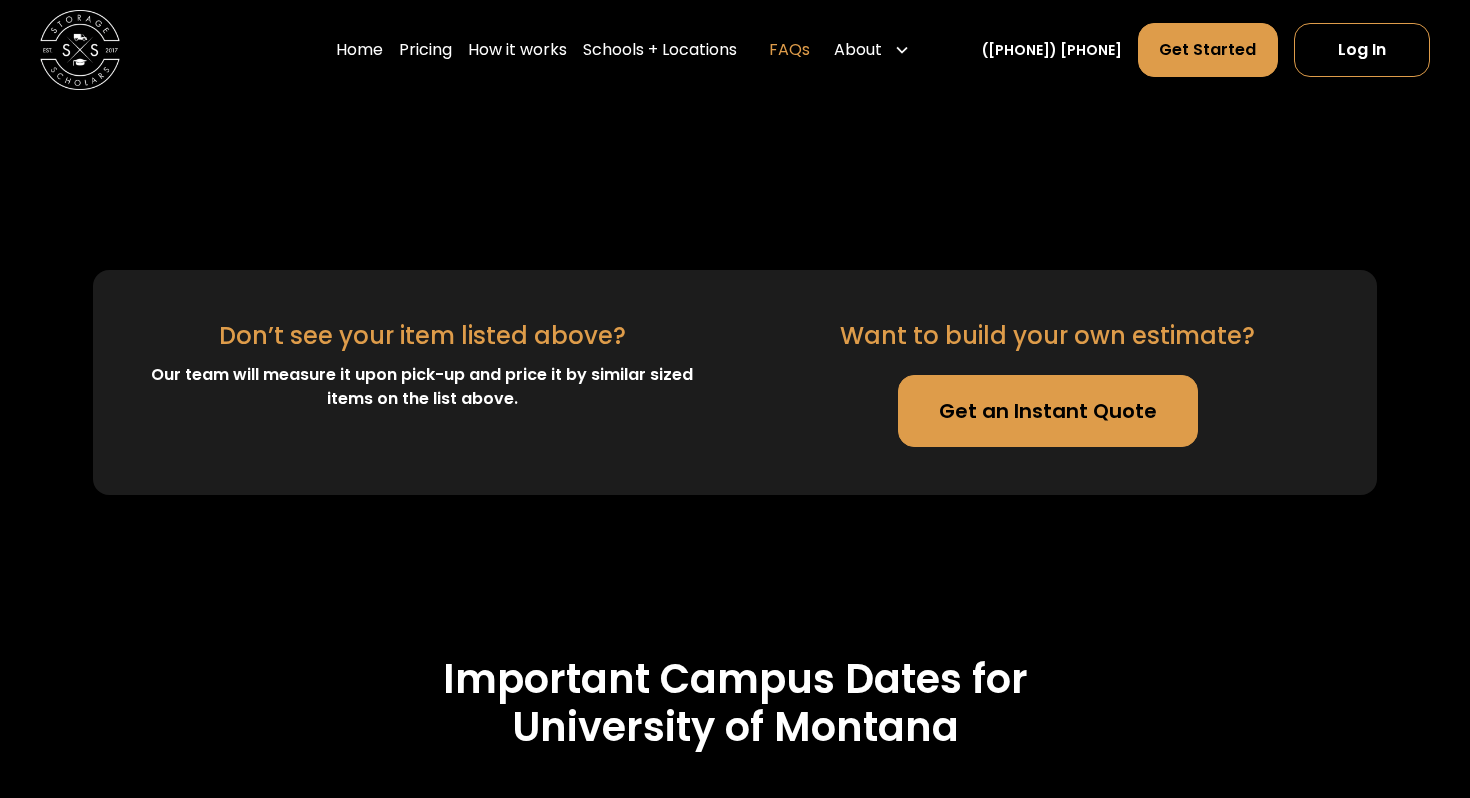click on "FAQs" at bounding box center (789, 50) 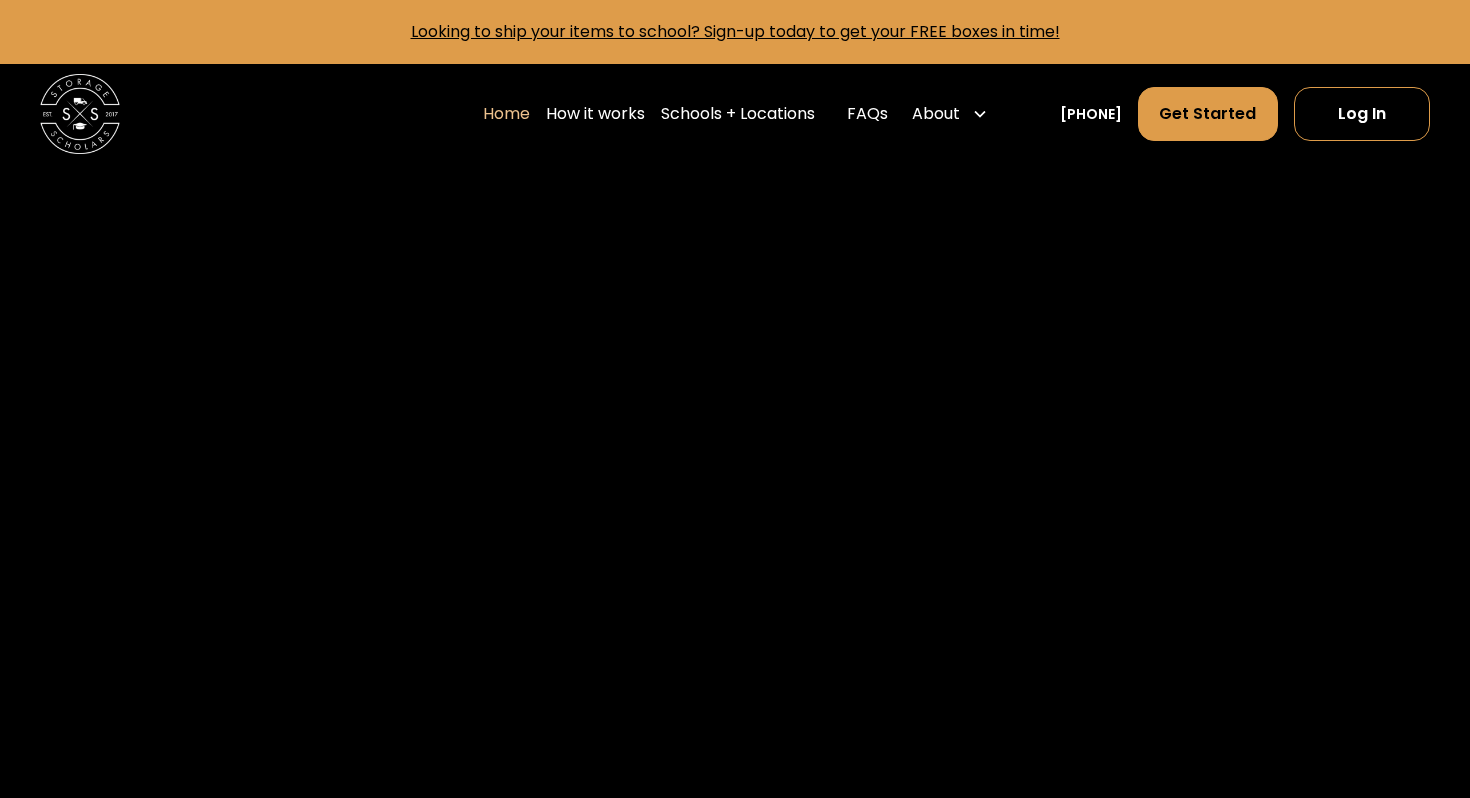 scroll, scrollTop: 0, scrollLeft: 0, axis: both 